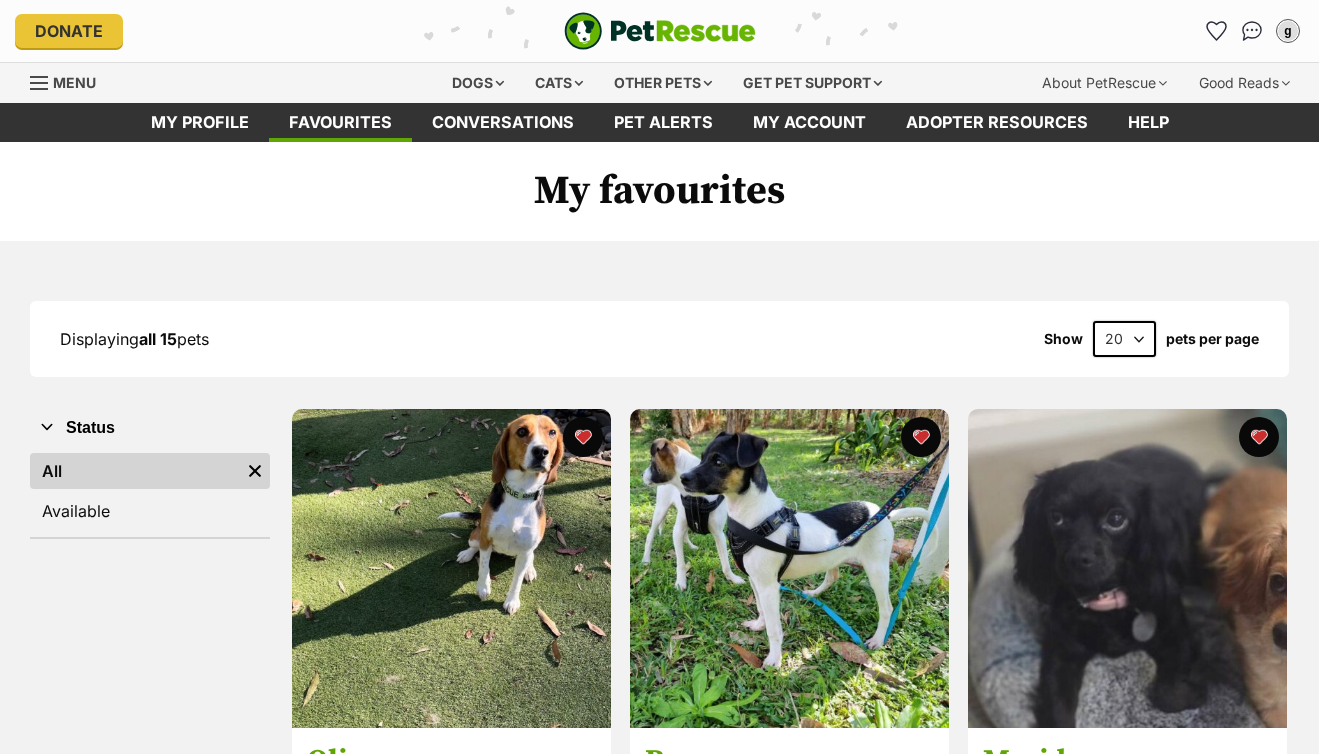scroll, scrollTop: 0, scrollLeft: 0, axis: both 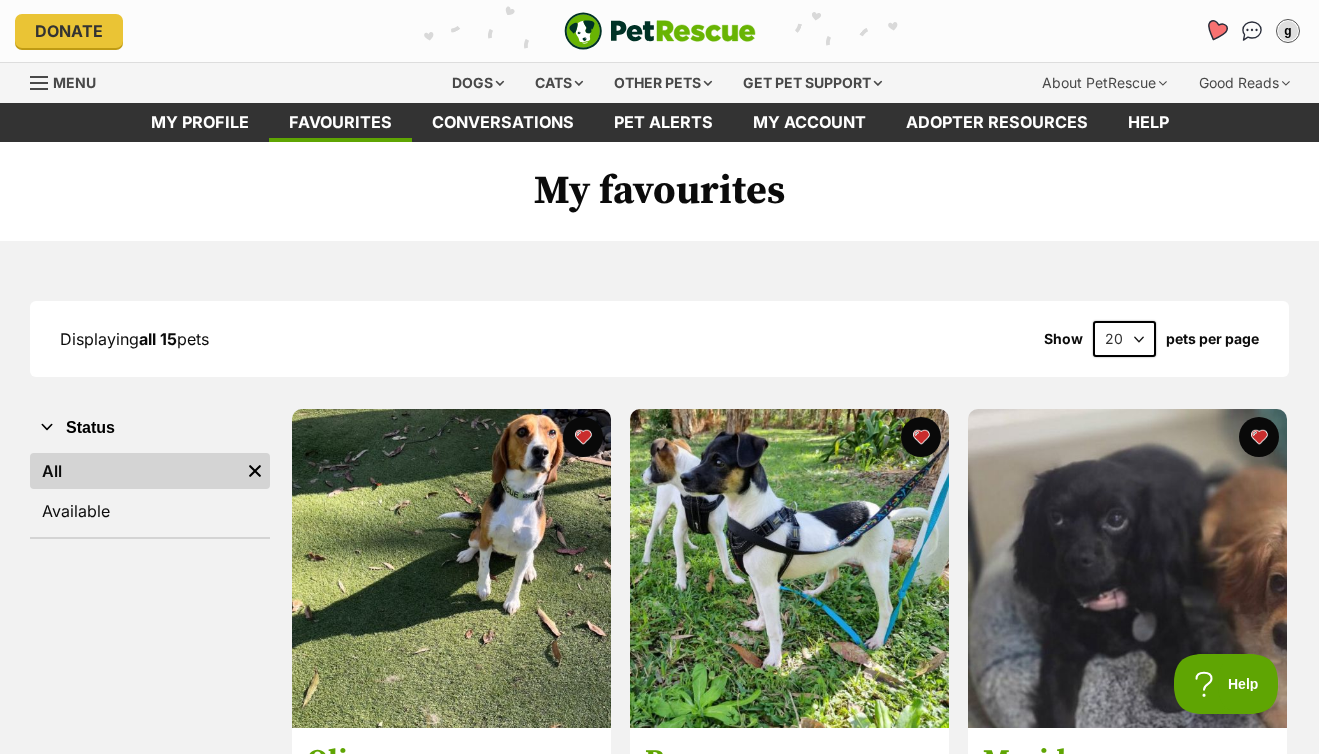 click 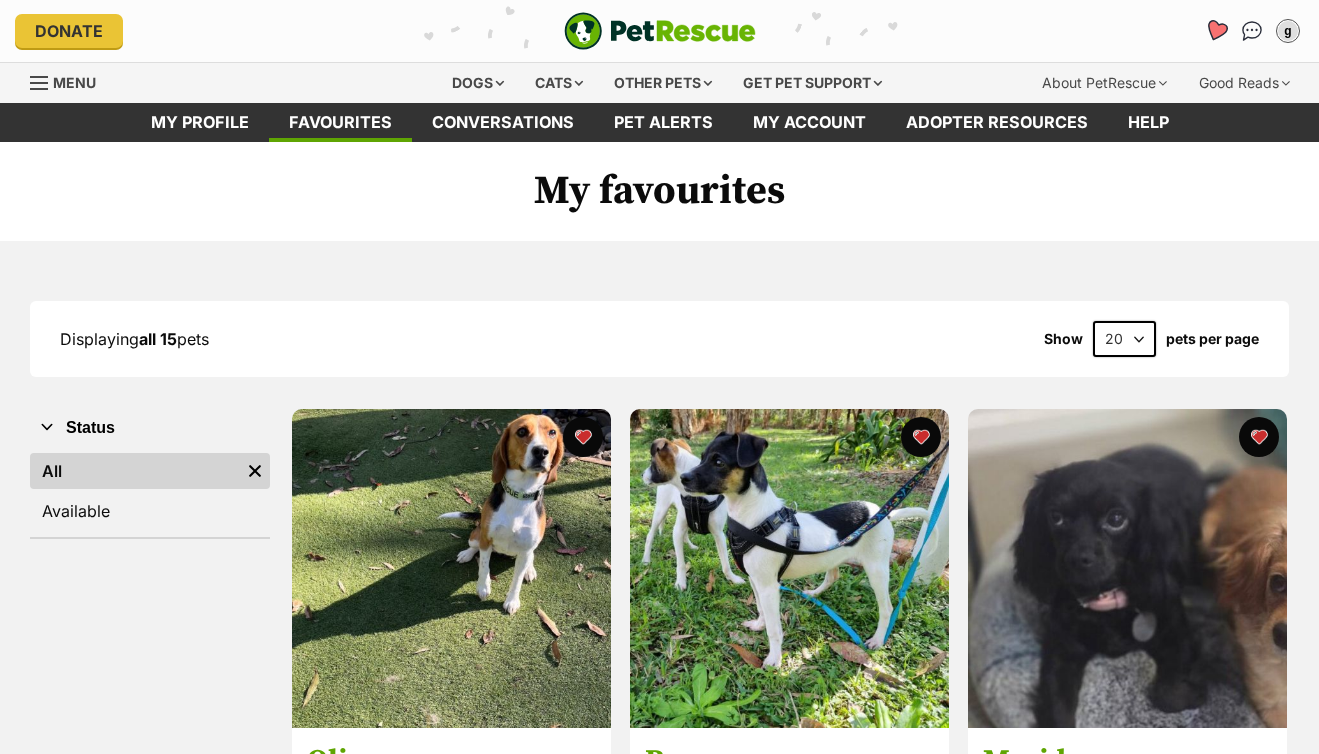 scroll, scrollTop: 0, scrollLeft: 0, axis: both 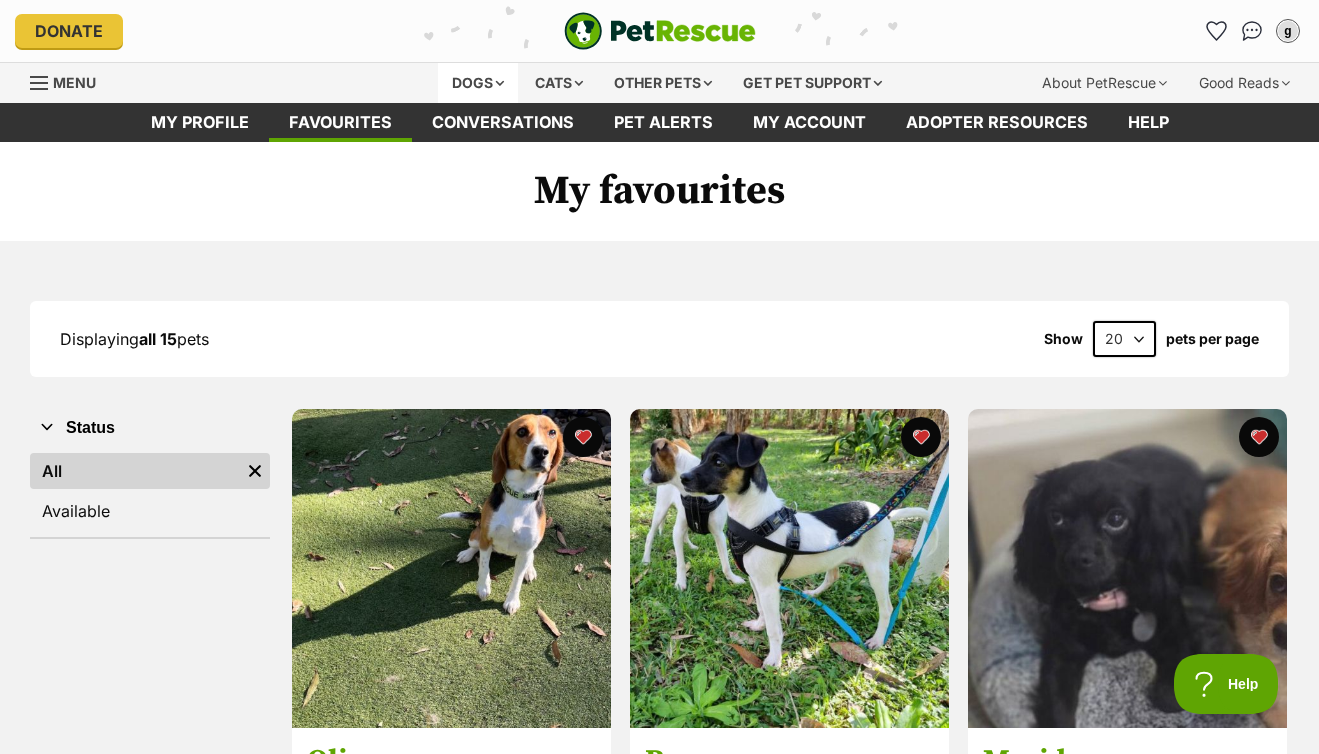 click on "Dogs" at bounding box center [478, 83] 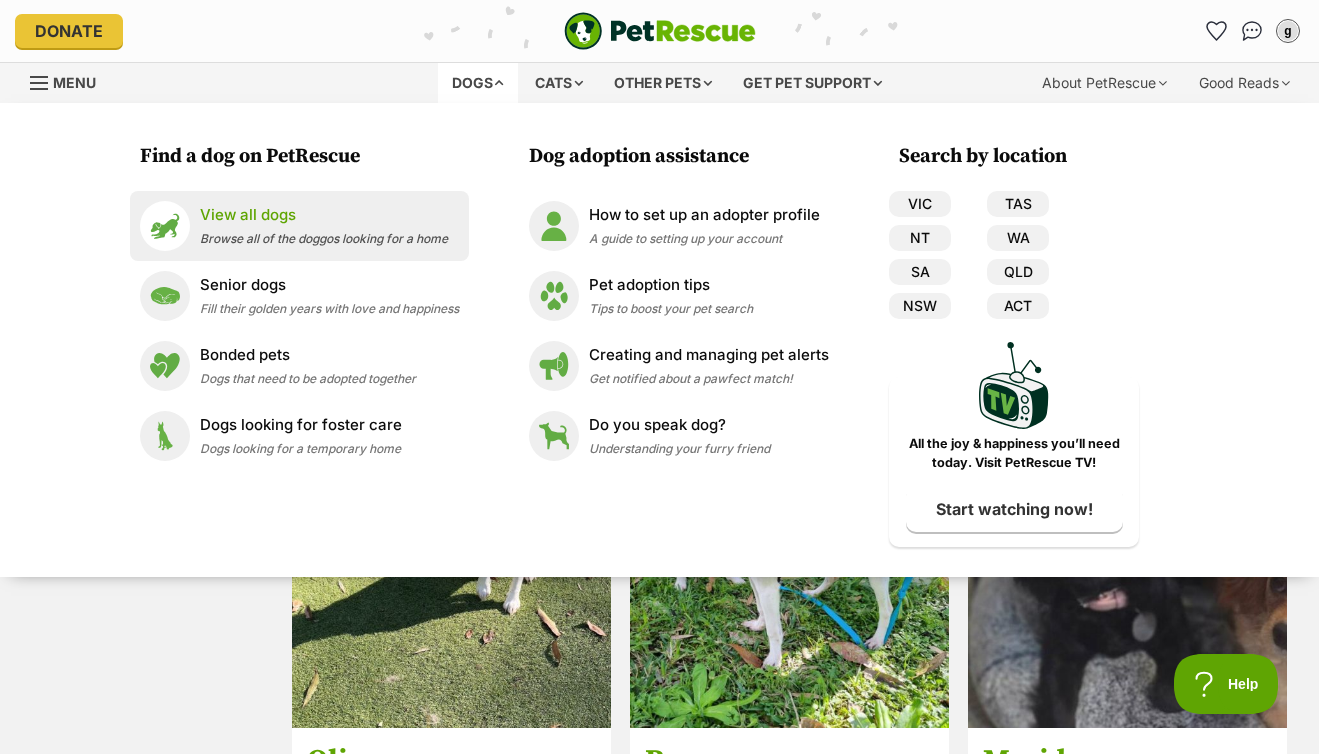 click on "View all dogs" at bounding box center [324, 215] 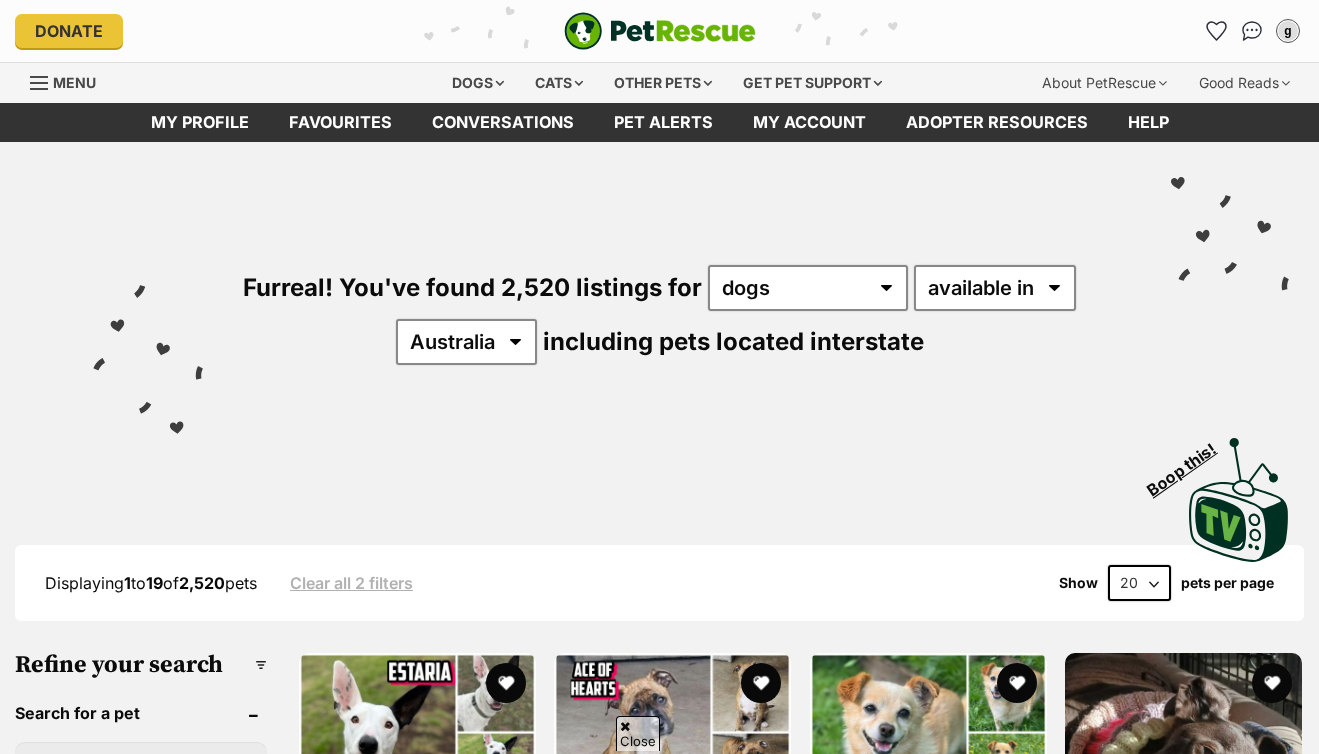 scroll, scrollTop: 667, scrollLeft: 0, axis: vertical 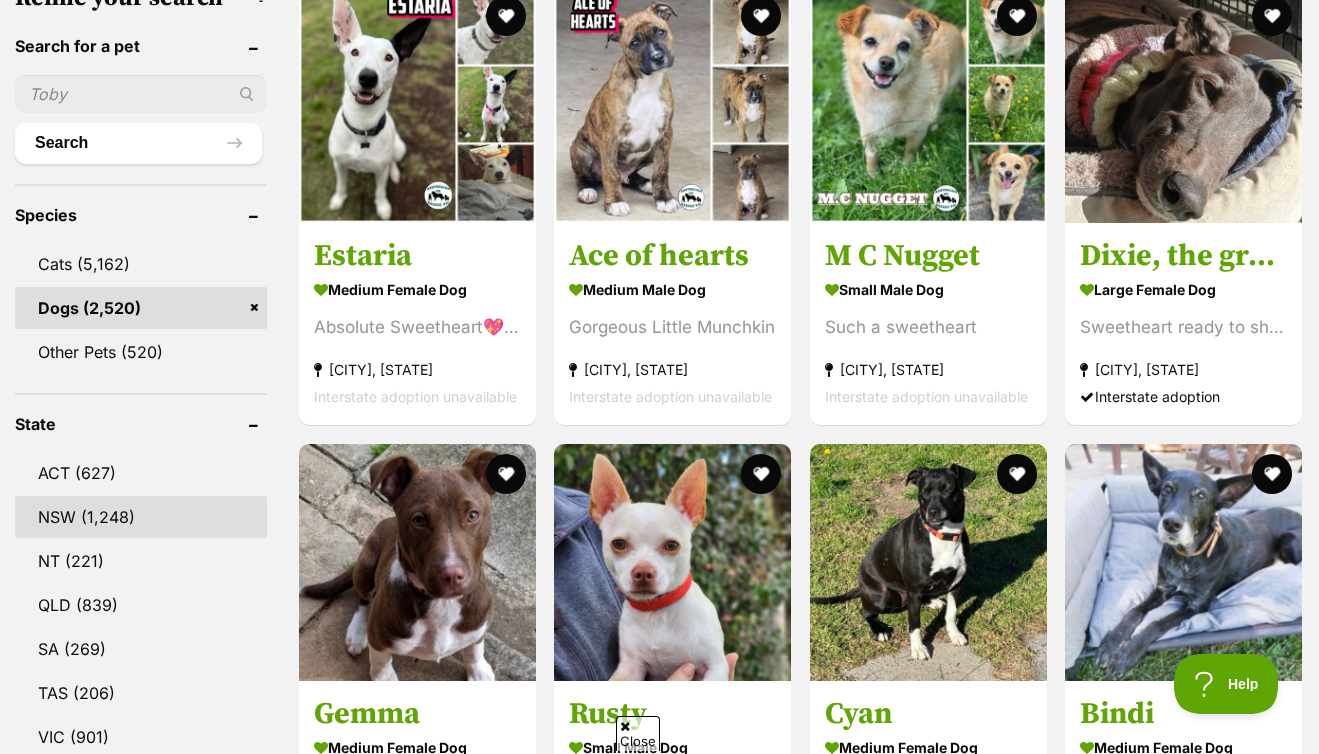 click on "NSW (1,248)" at bounding box center (141, 517) 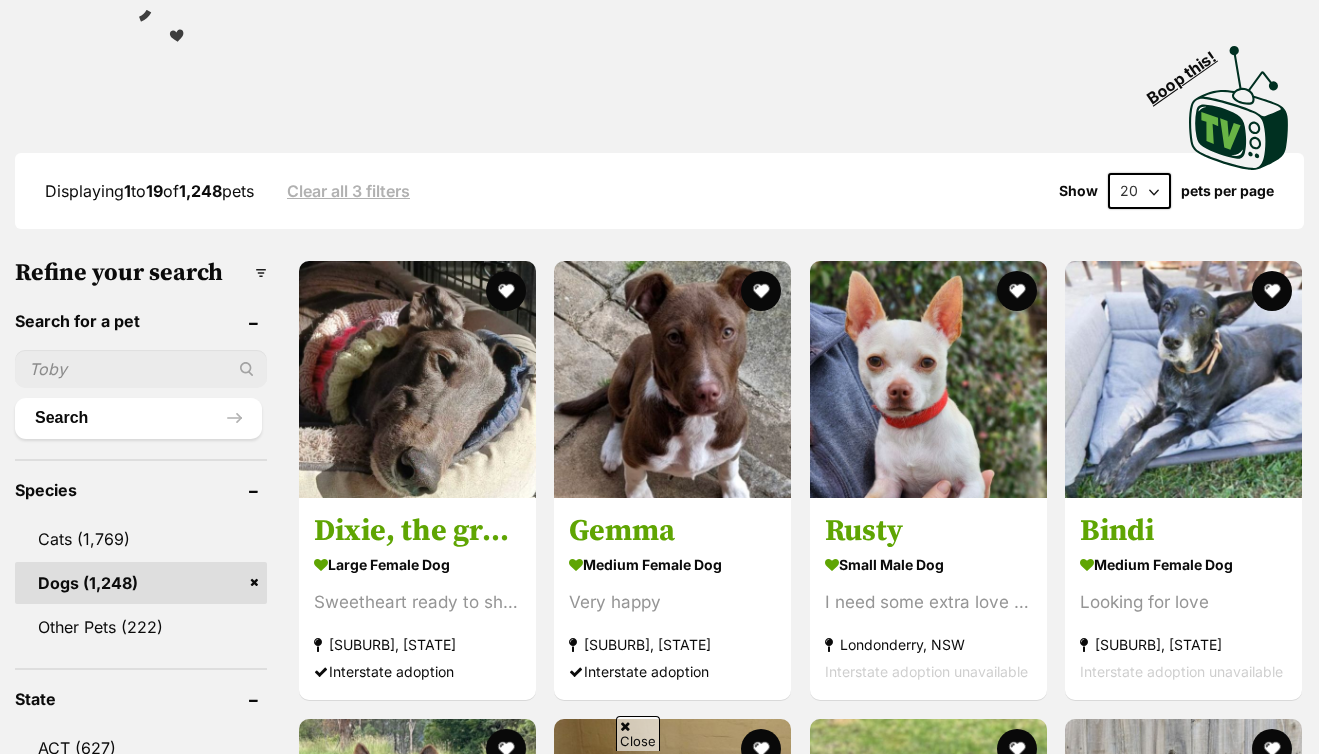 scroll, scrollTop: 0, scrollLeft: 0, axis: both 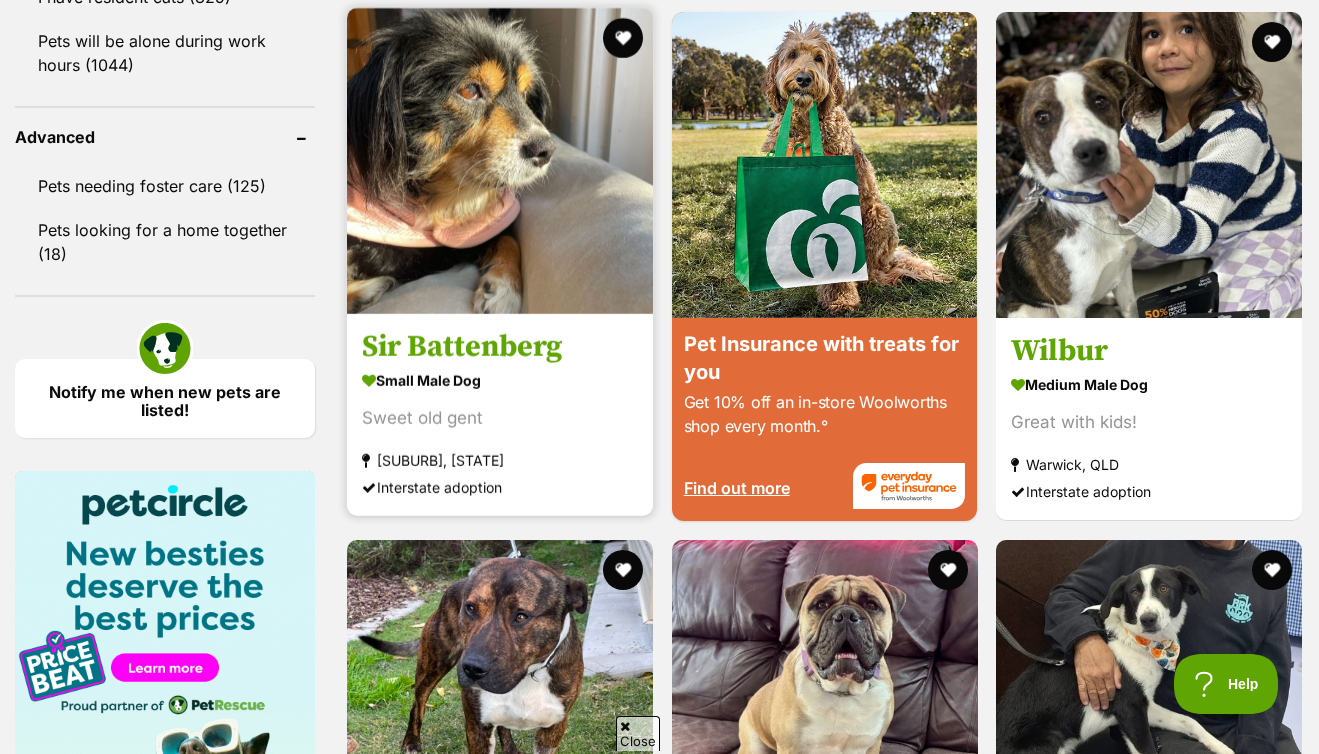 click at bounding box center (500, 161) 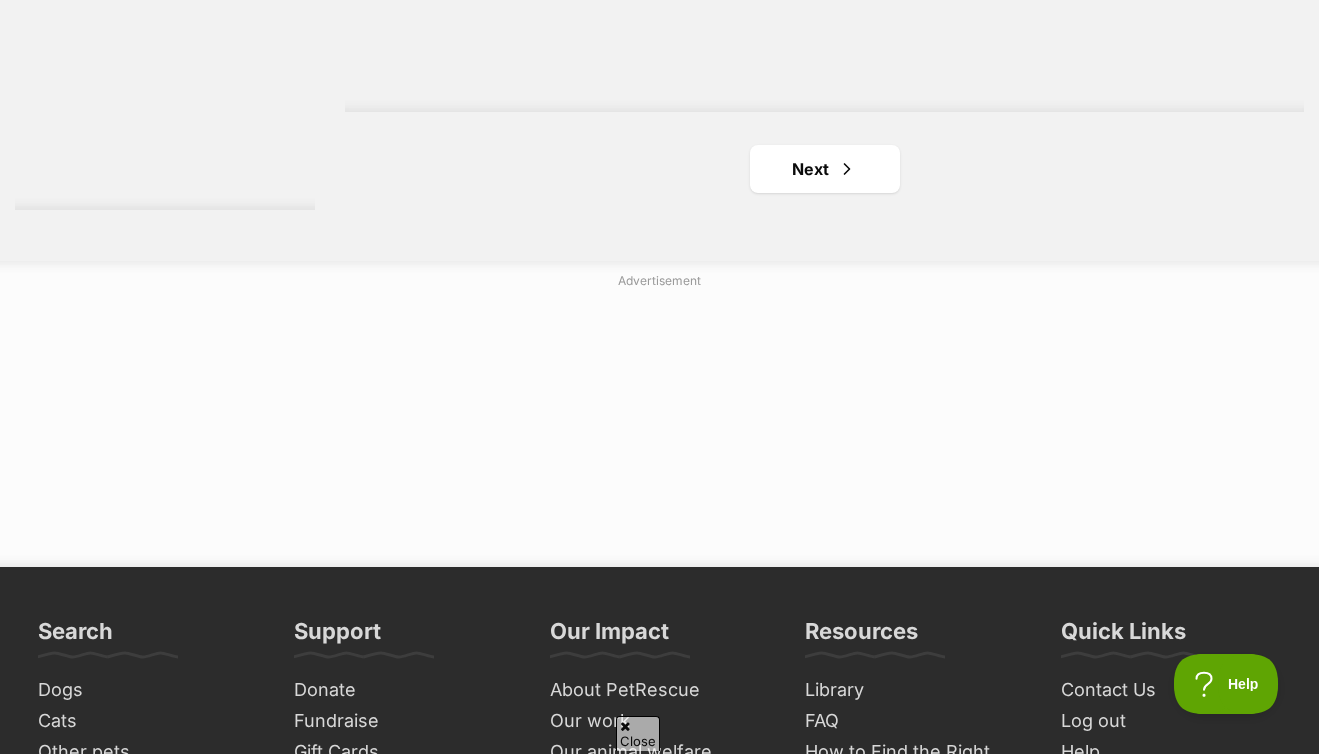 scroll, scrollTop: 5096, scrollLeft: 0, axis: vertical 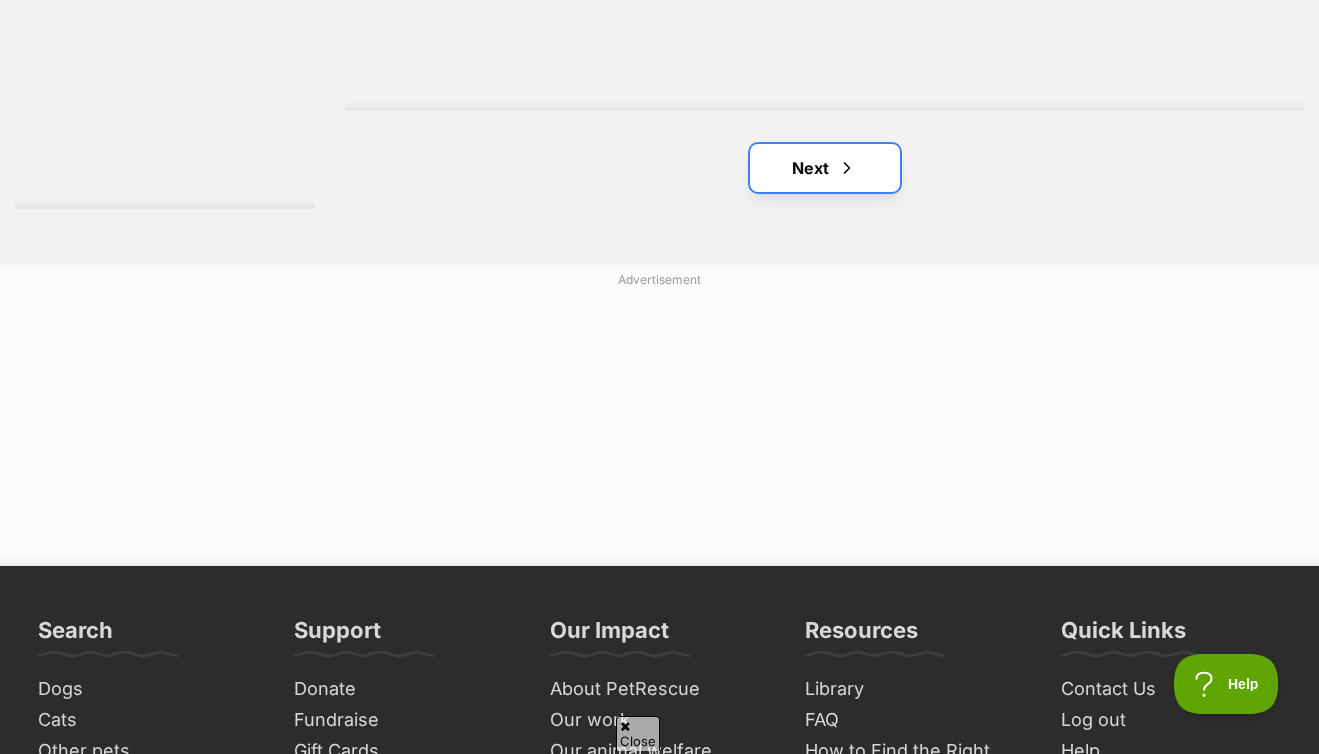 click at bounding box center [847, 168] 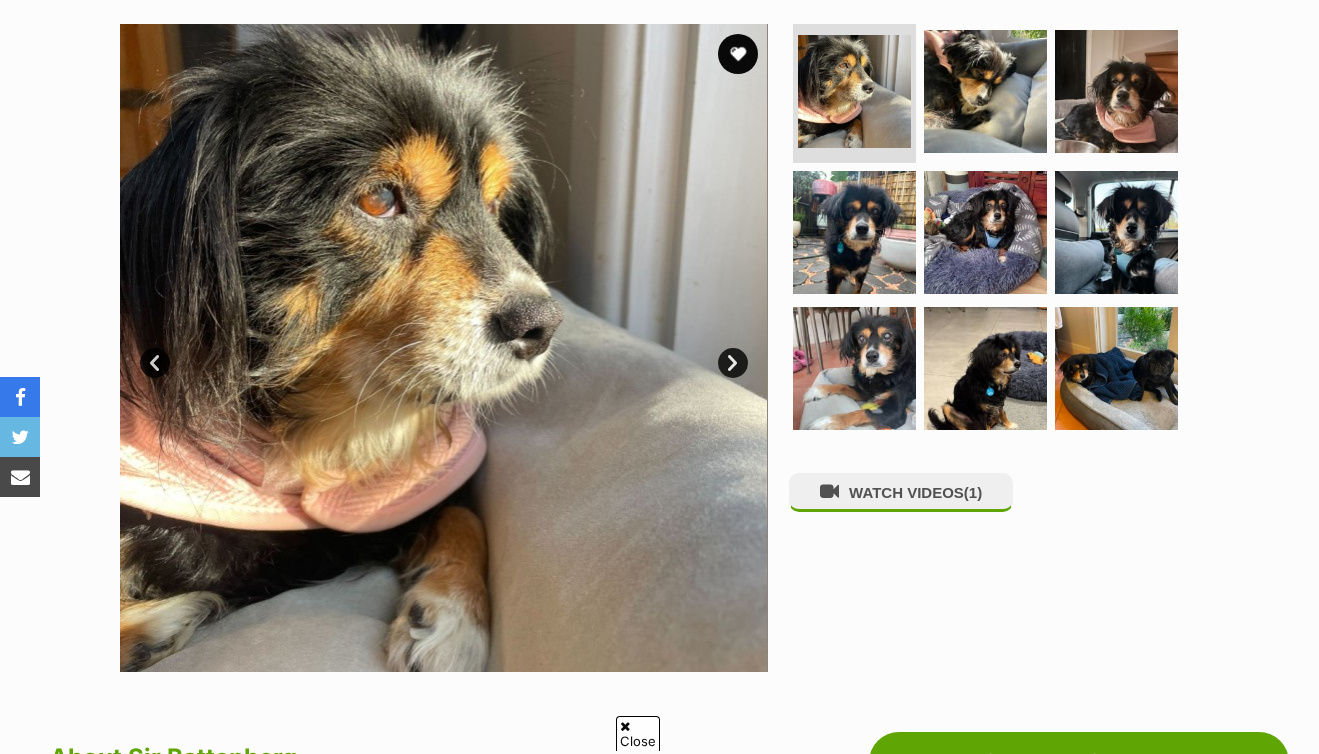 scroll, scrollTop: 392, scrollLeft: 0, axis: vertical 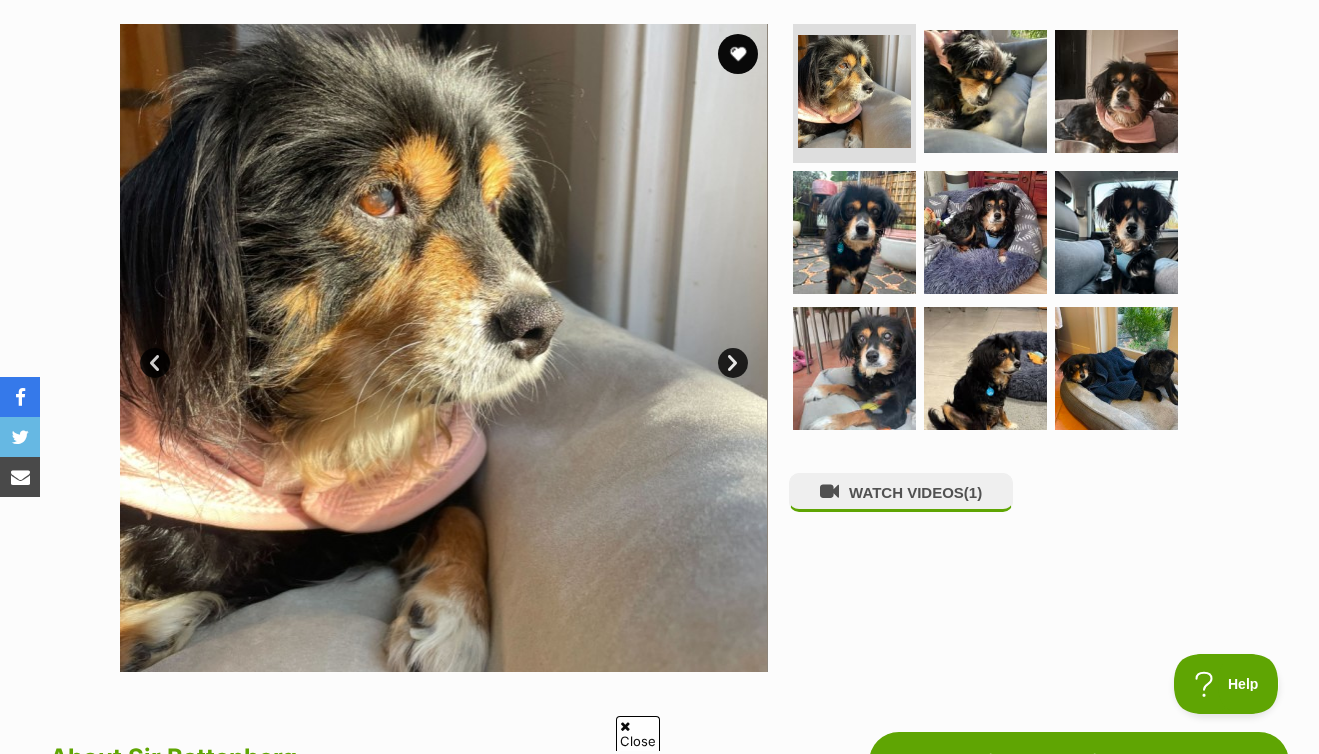 click on "Next" at bounding box center [733, 363] 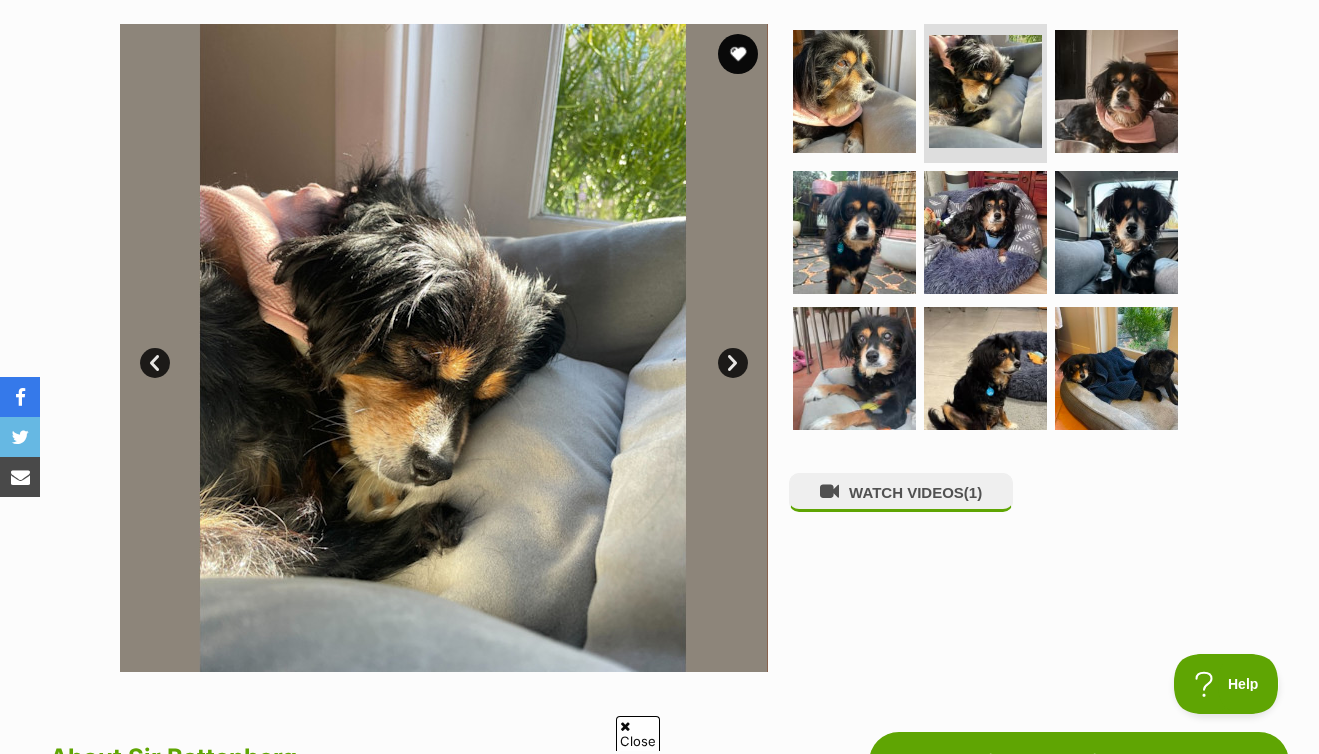 scroll, scrollTop: 0, scrollLeft: 0, axis: both 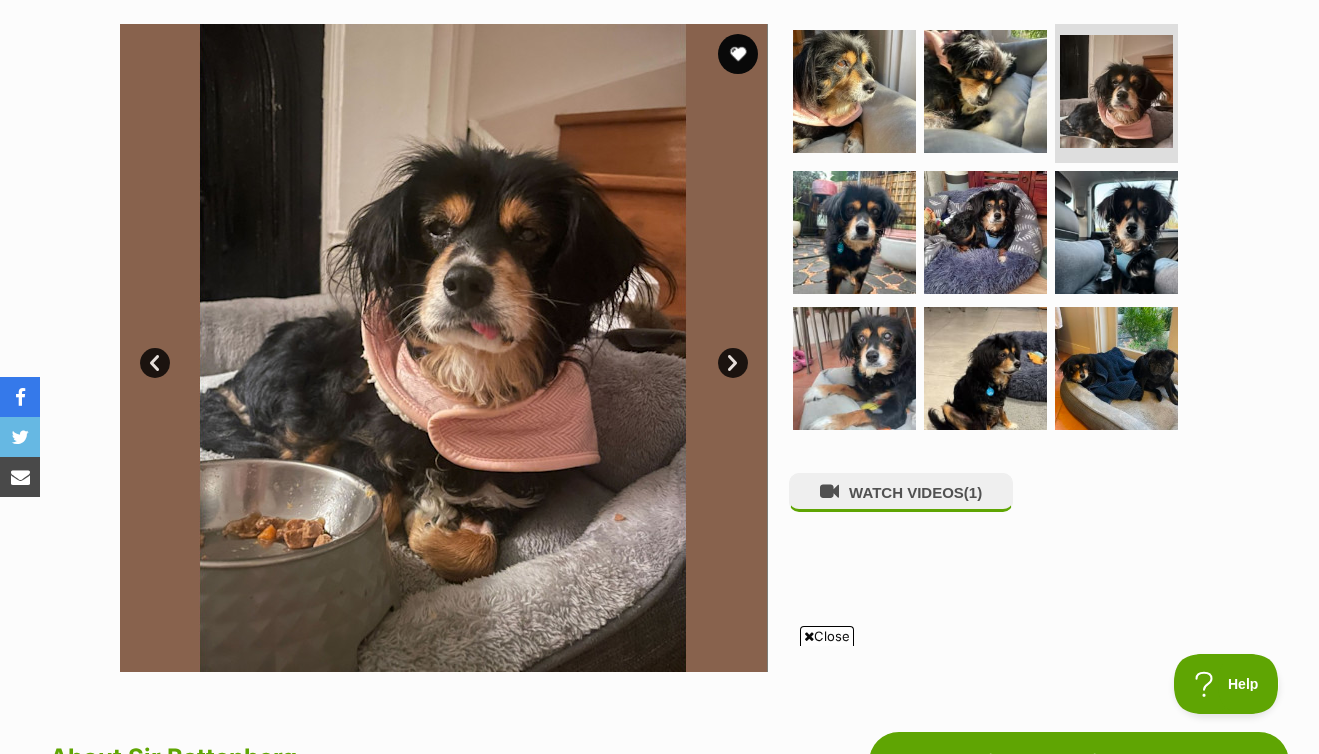 click on "Next" at bounding box center (733, 363) 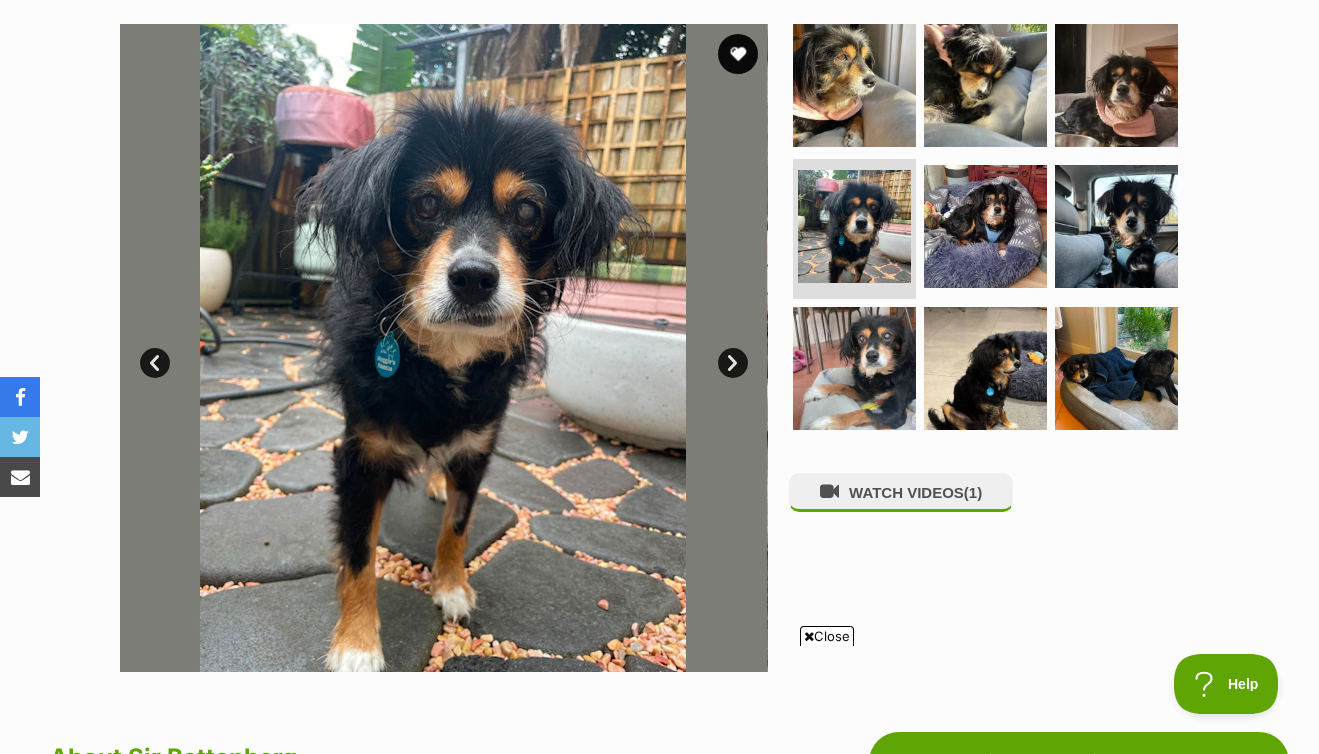 click on "Next" at bounding box center (733, 363) 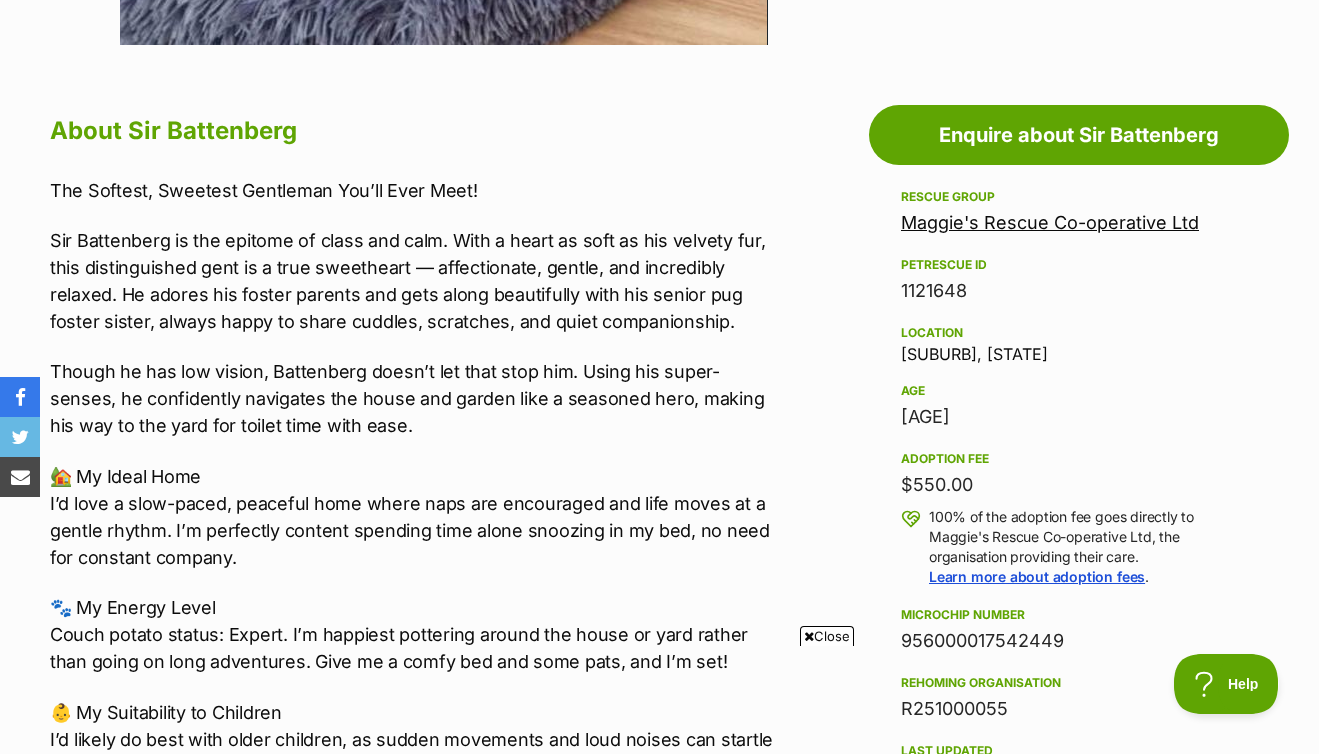 scroll, scrollTop: 343, scrollLeft: 0, axis: vertical 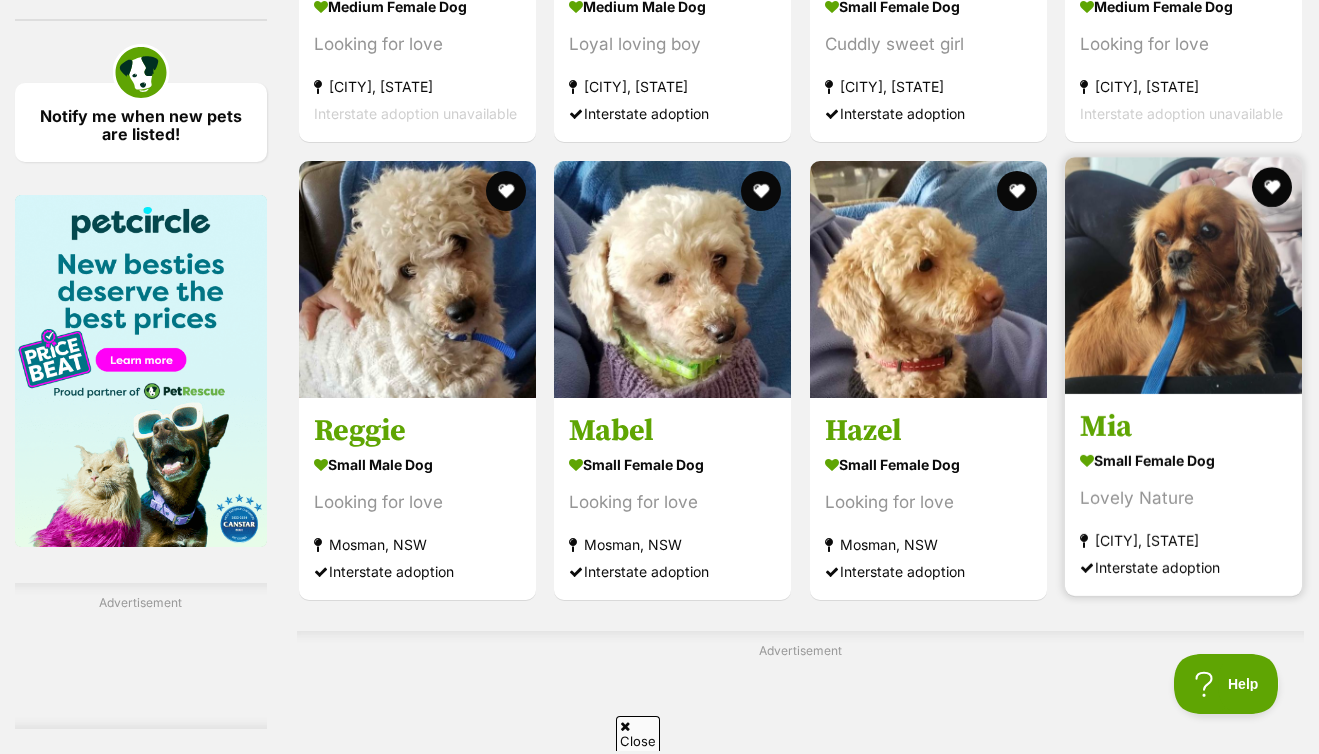 click at bounding box center [1183, 275] 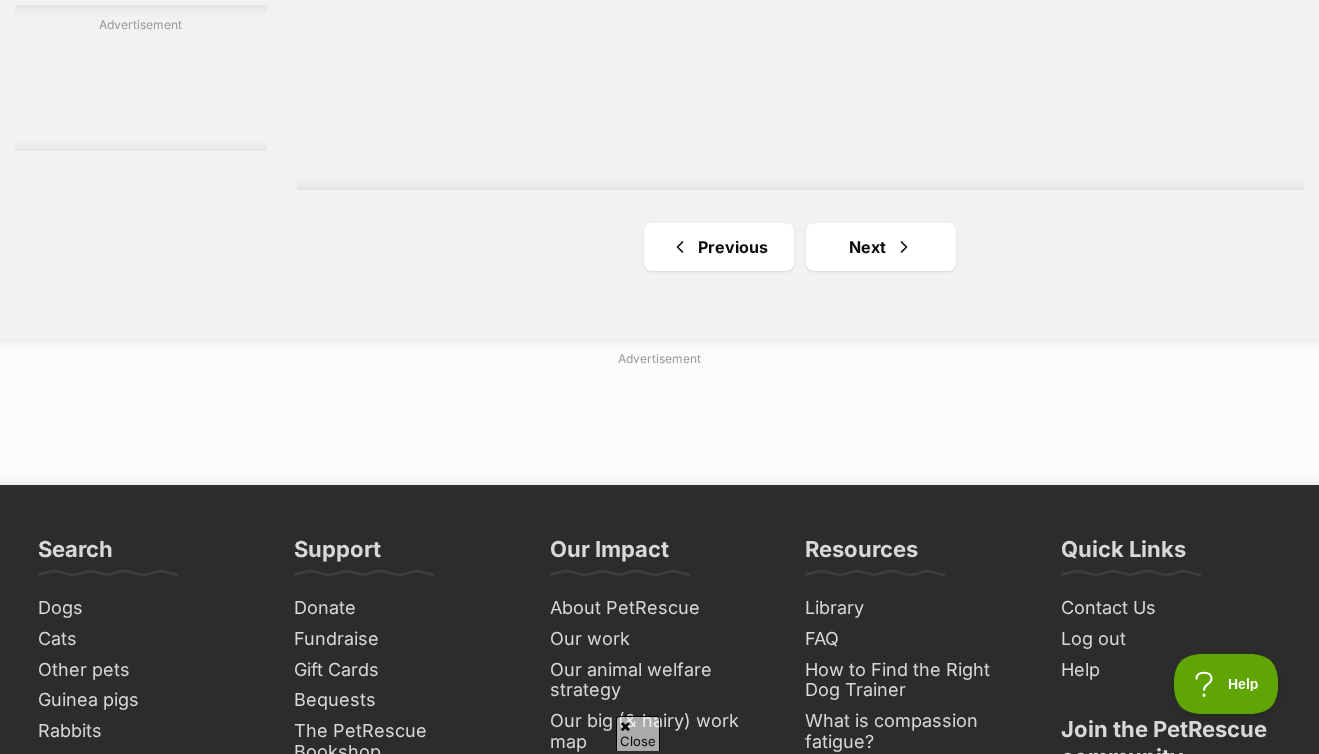 scroll, scrollTop: 3709, scrollLeft: 0, axis: vertical 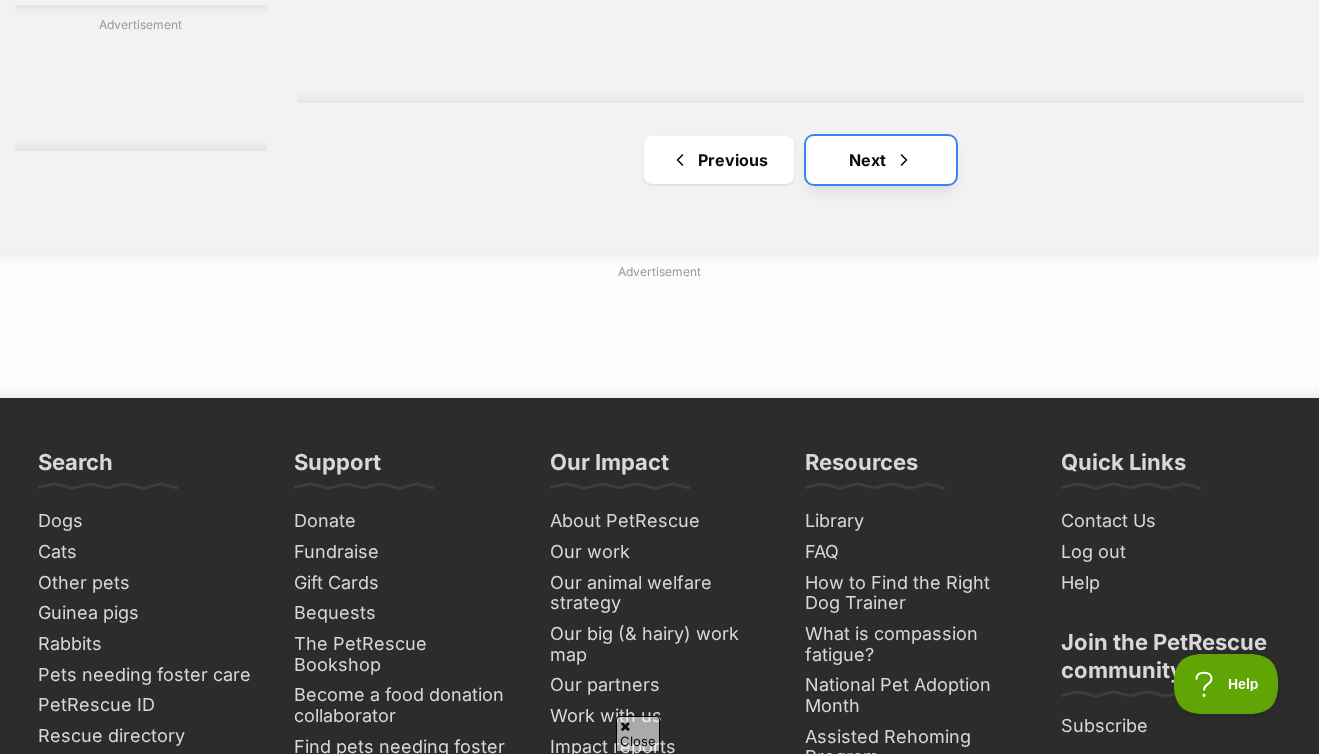 click on "Next" at bounding box center (881, 160) 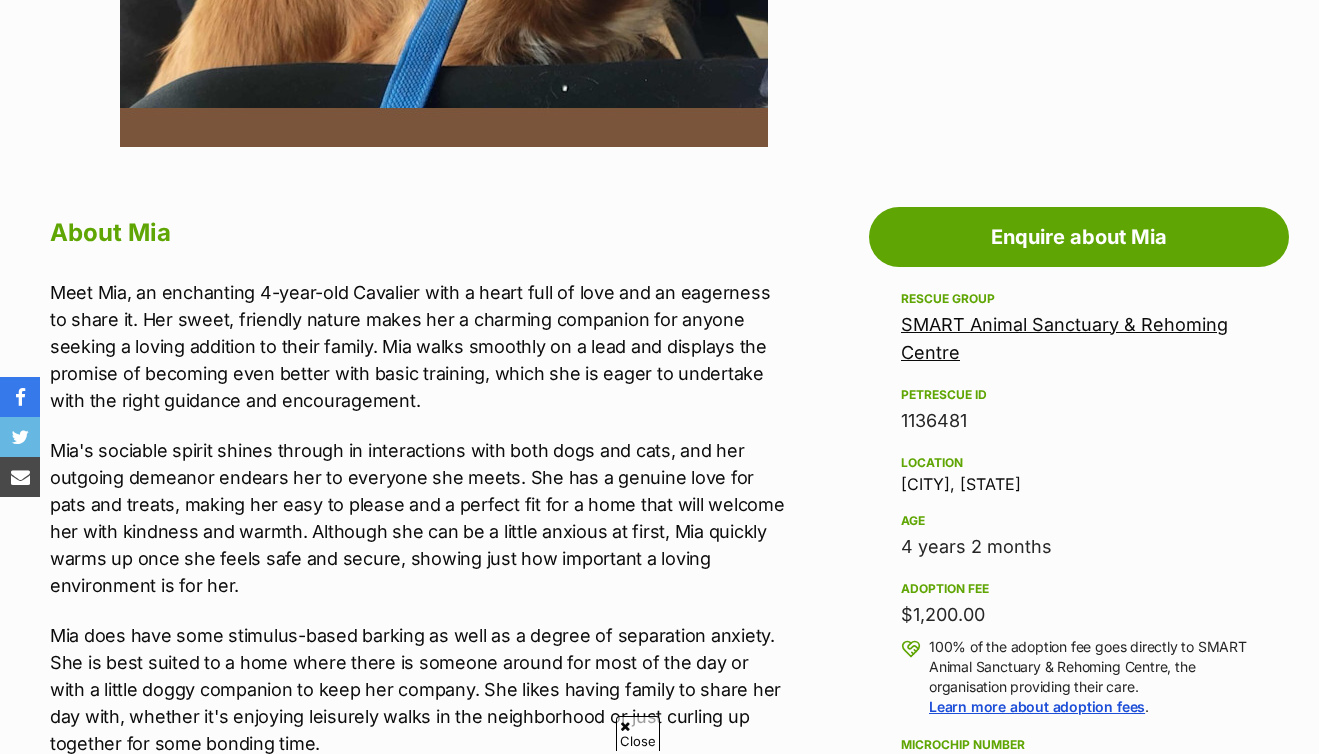 scroll, scrollTop: 932, scrollLeft: 0, axis: vertical 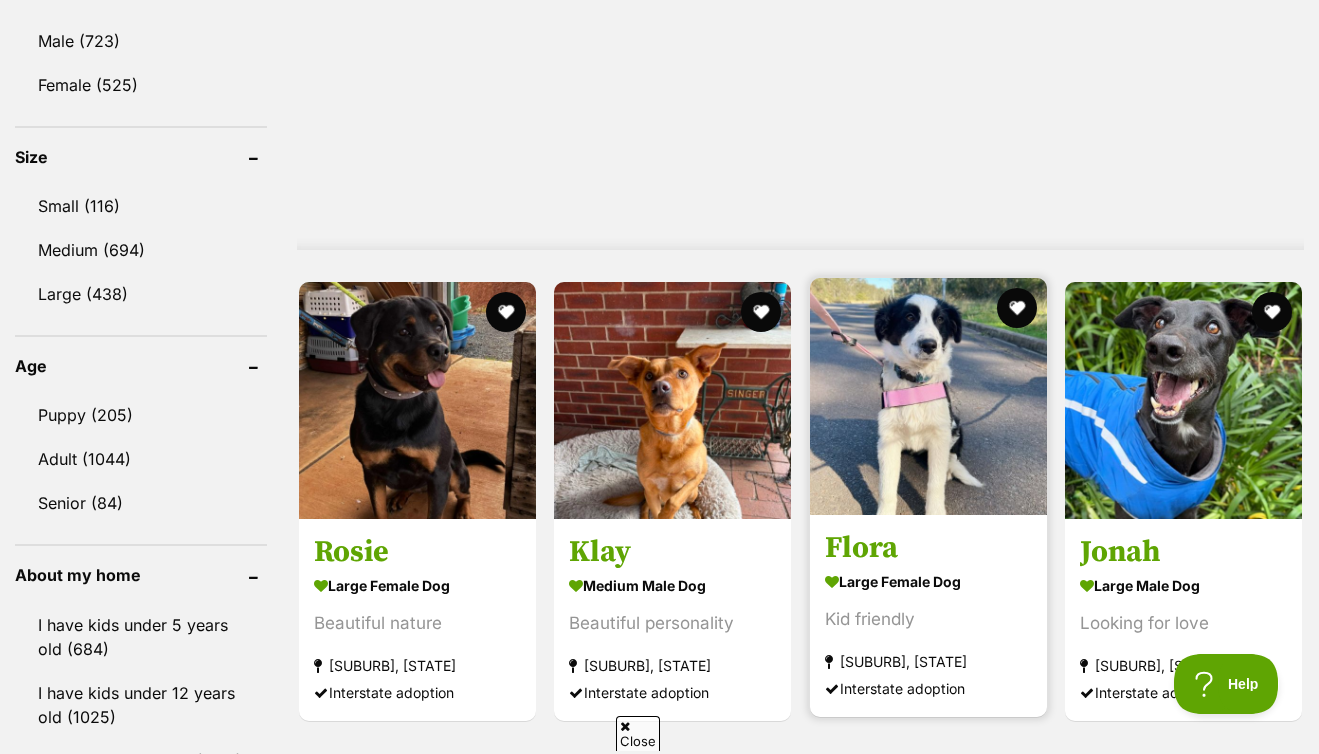 click at bounding box center (928, 396) 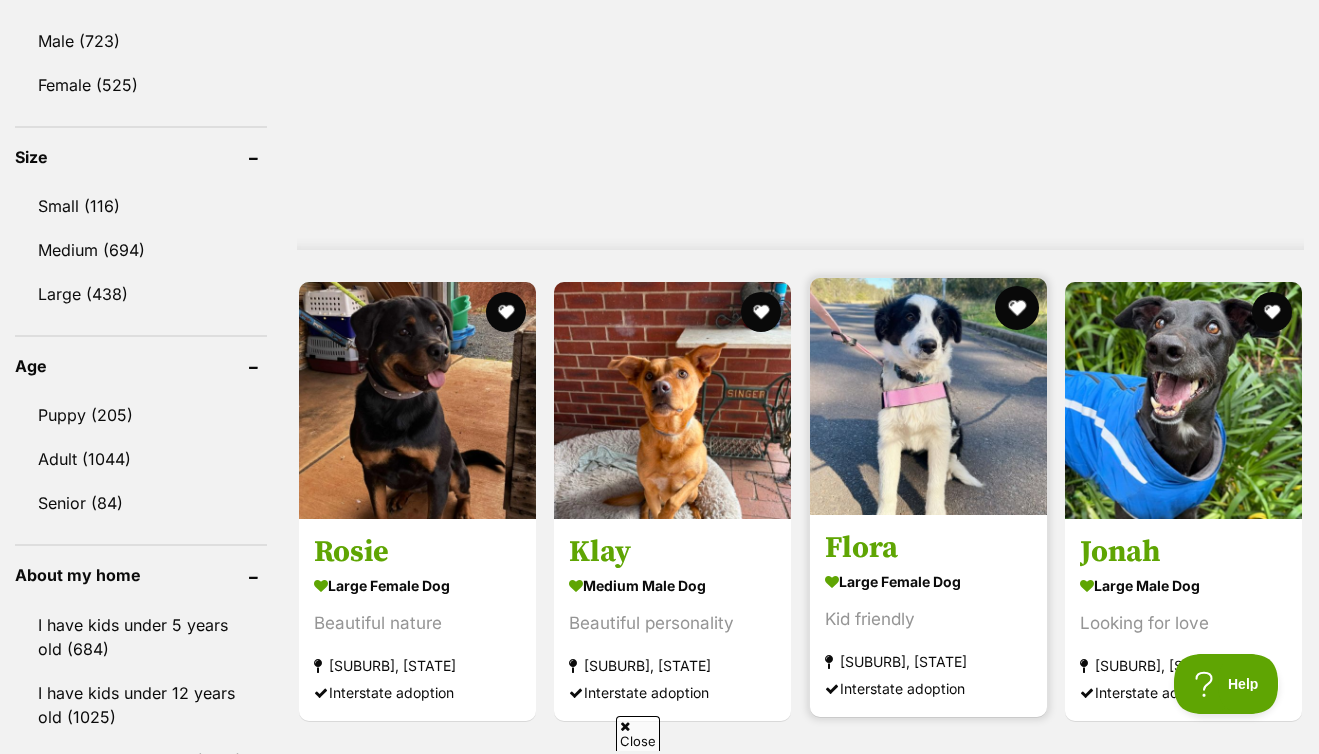 click at bounding box center [1016, 308] 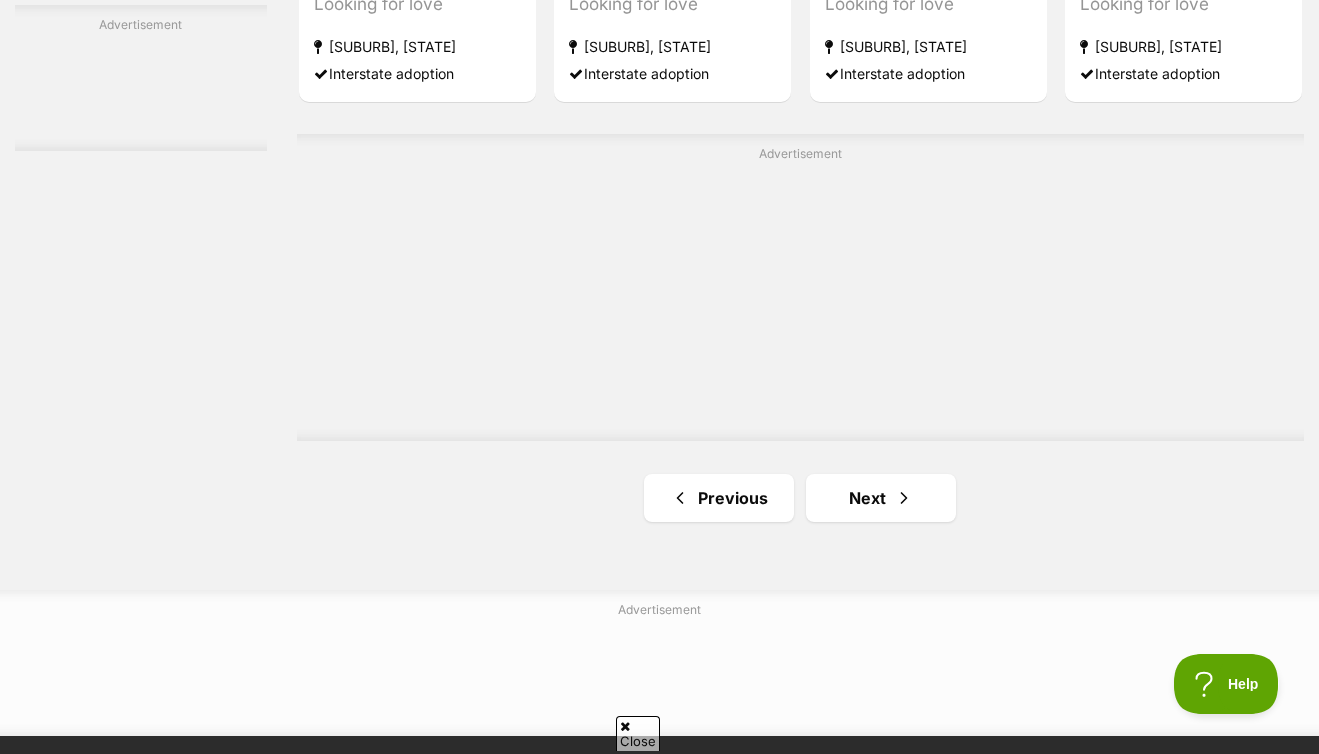 scroll, scrollTop: 3706, scrollLeft: 0, axis: vertical 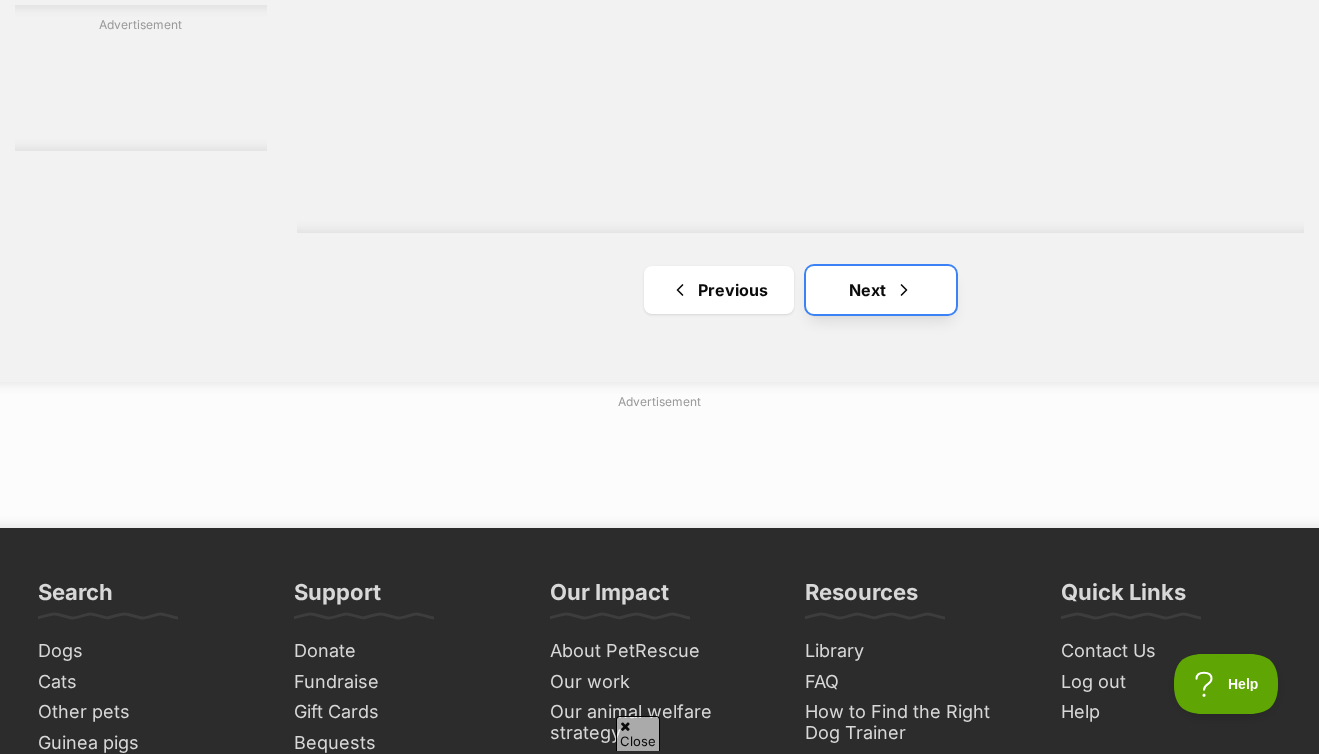 click on "Next" at bounding box center (881, 290) 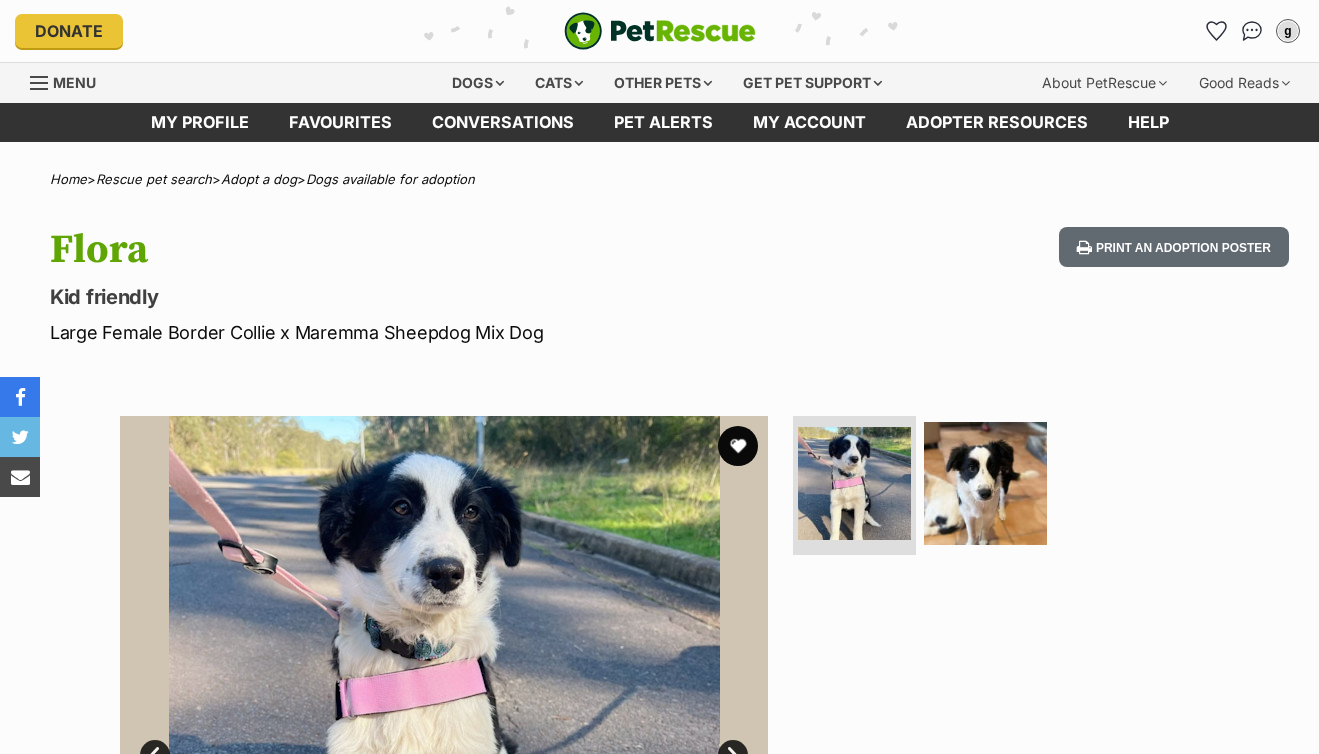 scroll, scrollTop: 0, scrollLeft: 0, axis: both 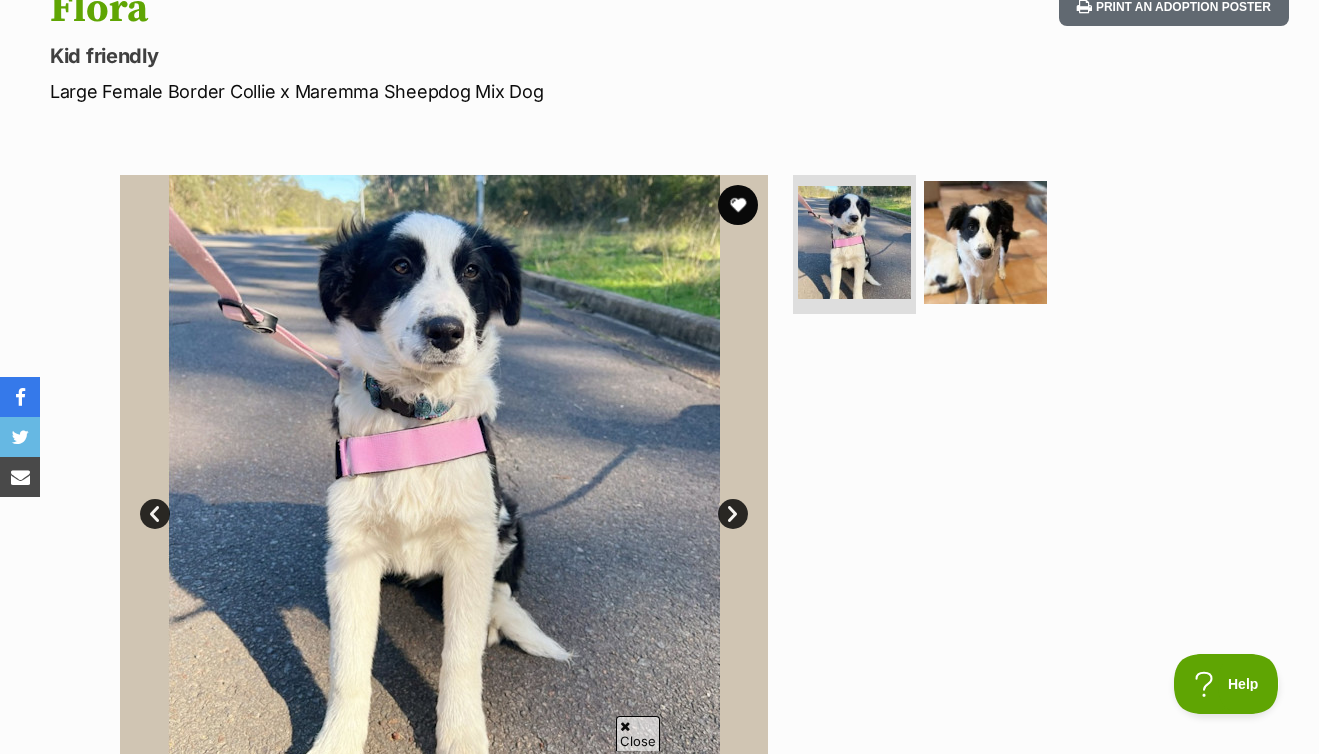 click on "Next" at bounding box center (733, 514) 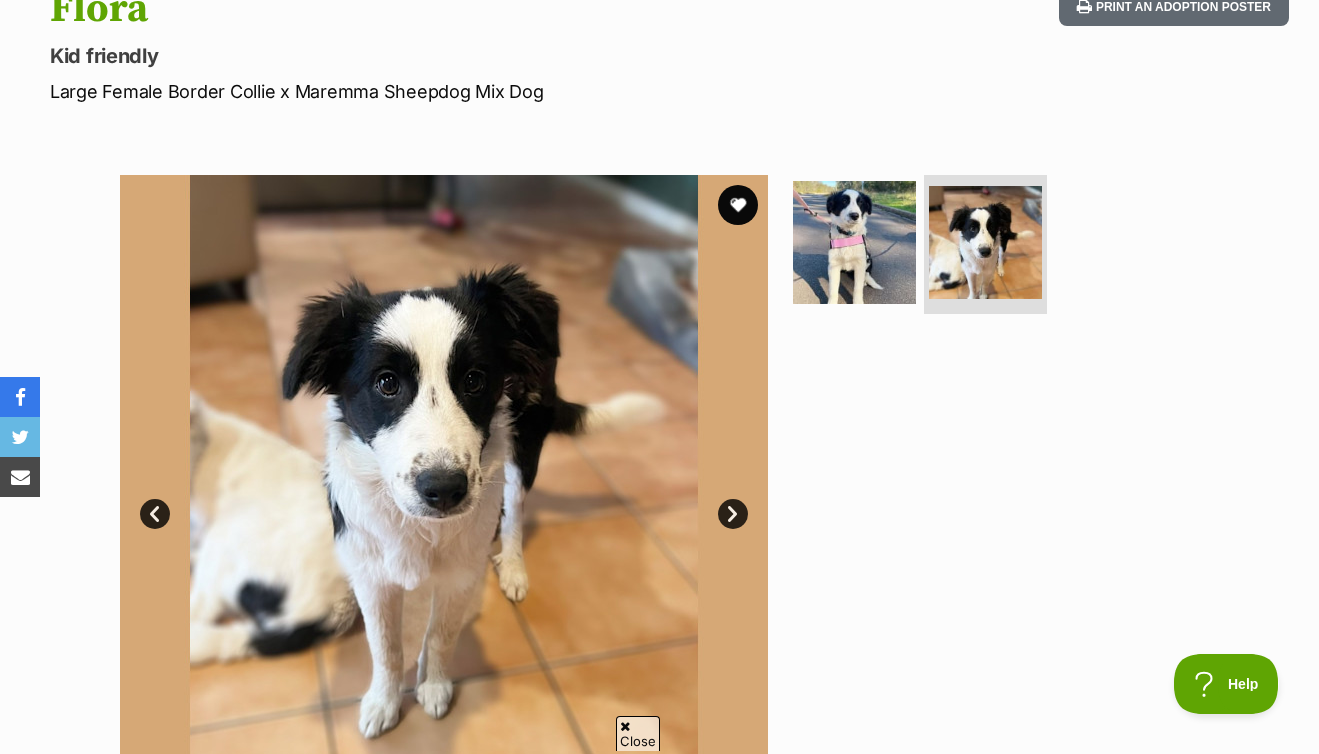 drag, startPoint x: 162, startPoint y: 503, endPoint x: 369, endPoint y: 376, distance: 242.85387 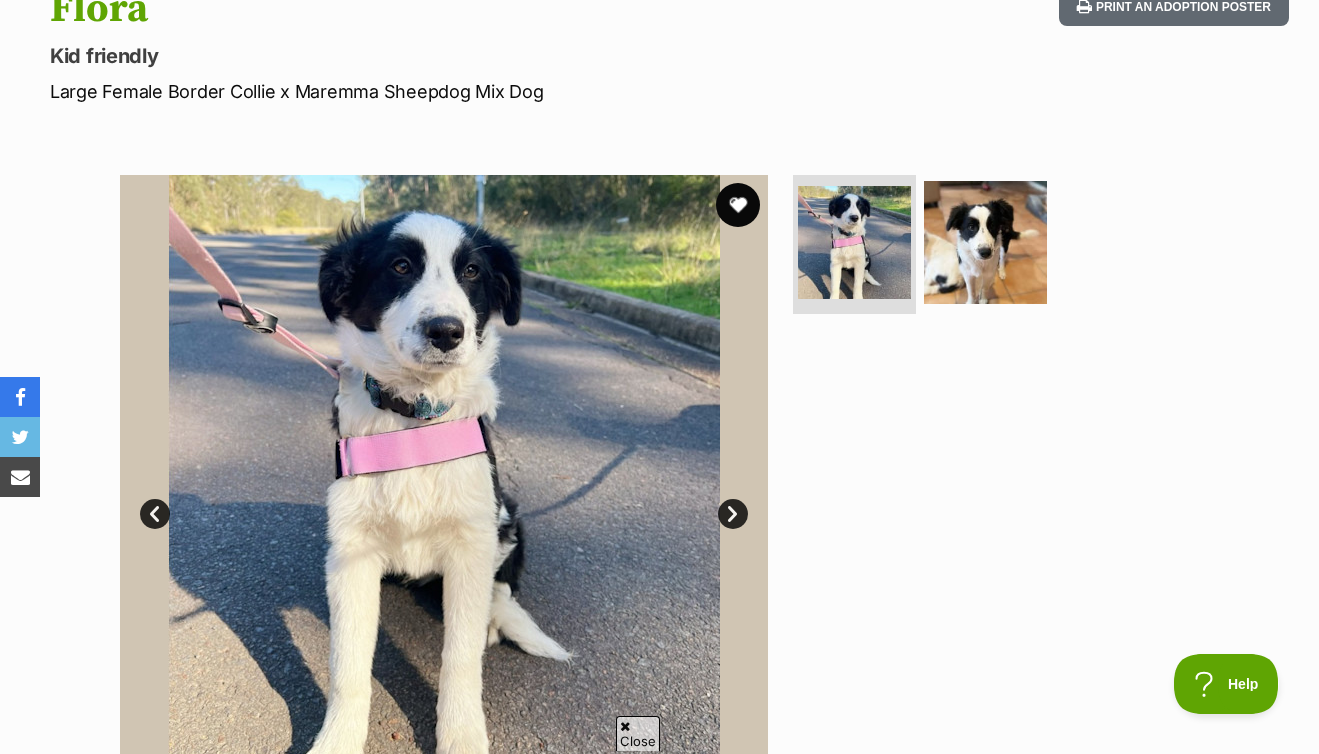 click at bounding box center (738, 205) 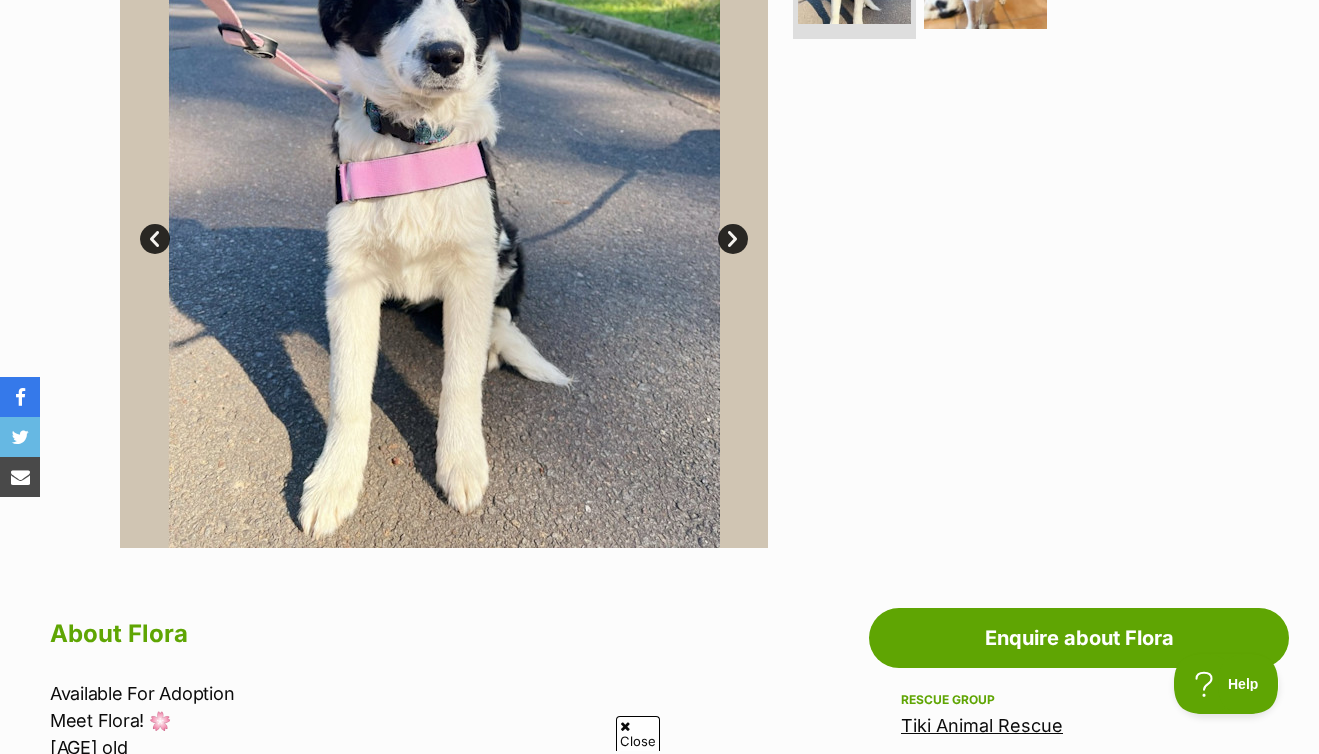 scroll, scrollTop: 884, scrollLeft: 0, axis: vertical 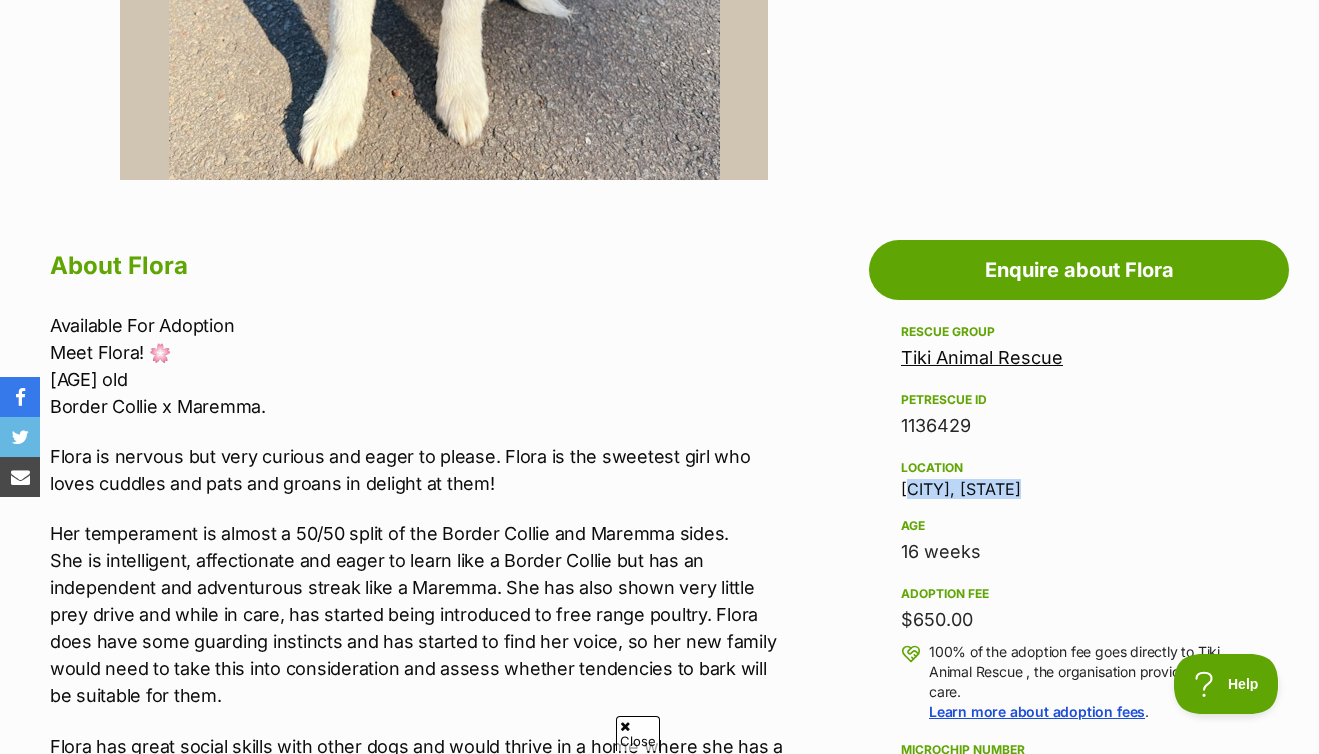 drag, startPoint x: 900, startPoint y: 486, endPoint x: 995, endPoint y: 484, distance: 95.02105 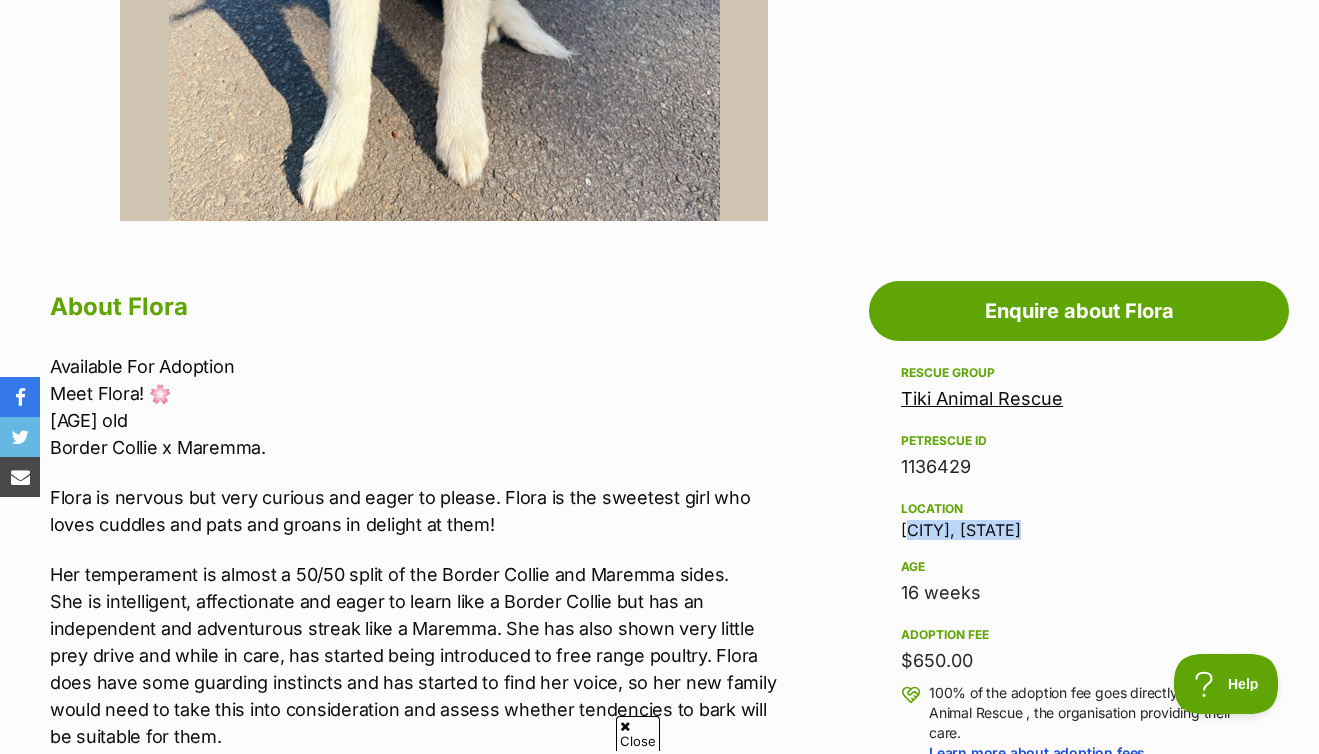 scroll, scrollTop: 0, scrollLeft: 0, axis: both 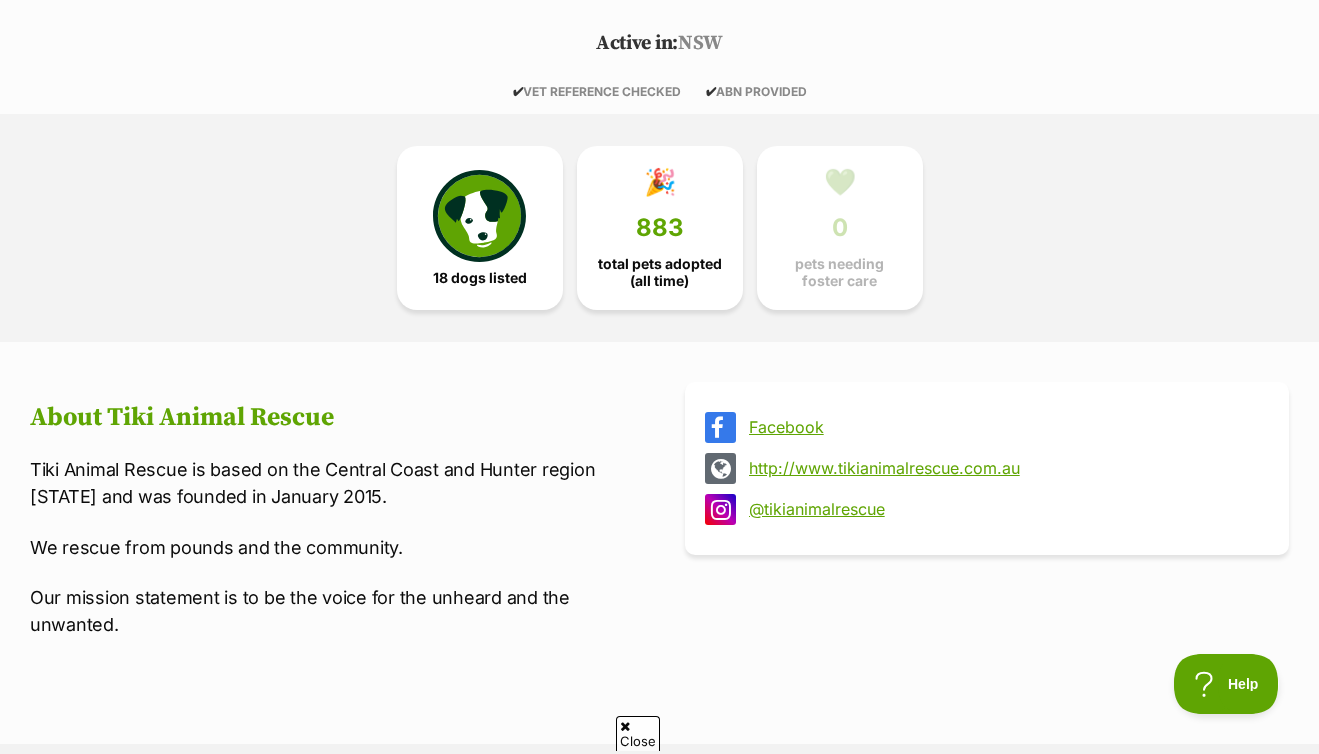 click on "@tikianimalrescue" at bounding box center (1005, 509) 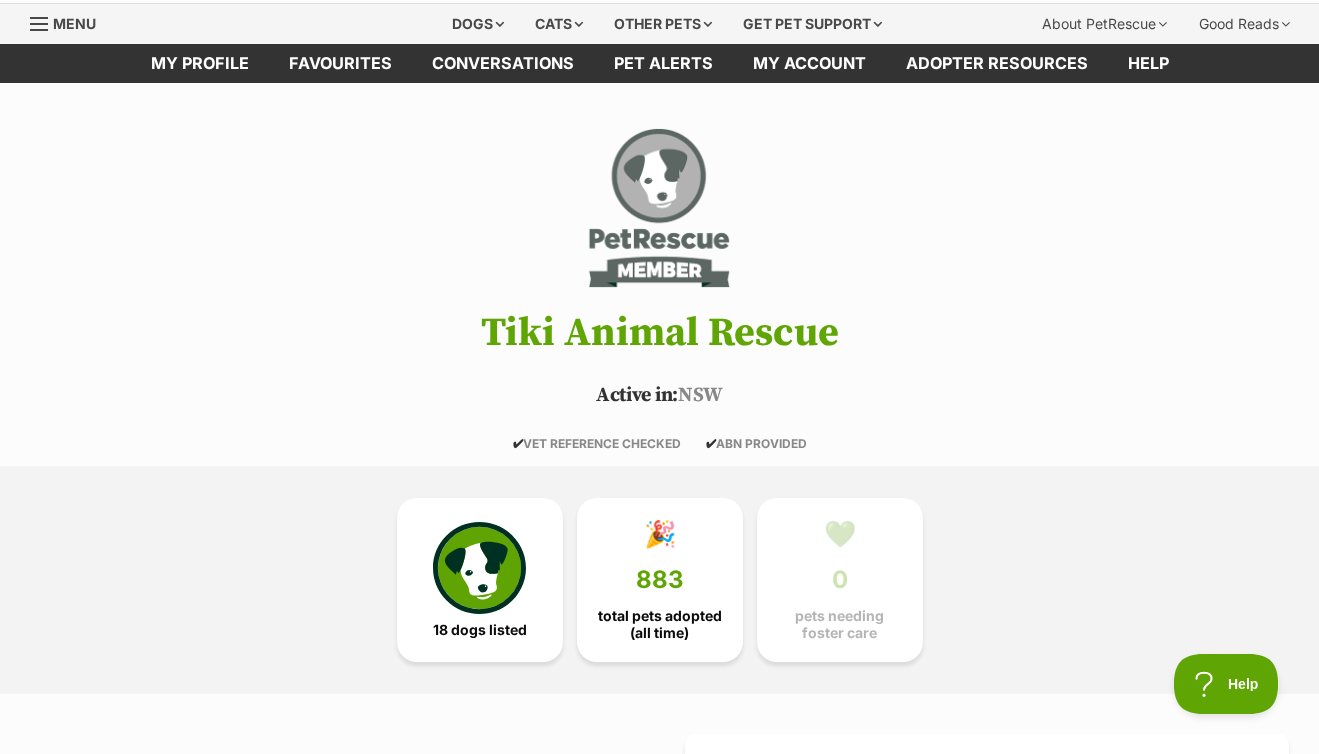 scroll, scrollTop: 0, scrollLeft: 0, axis: both 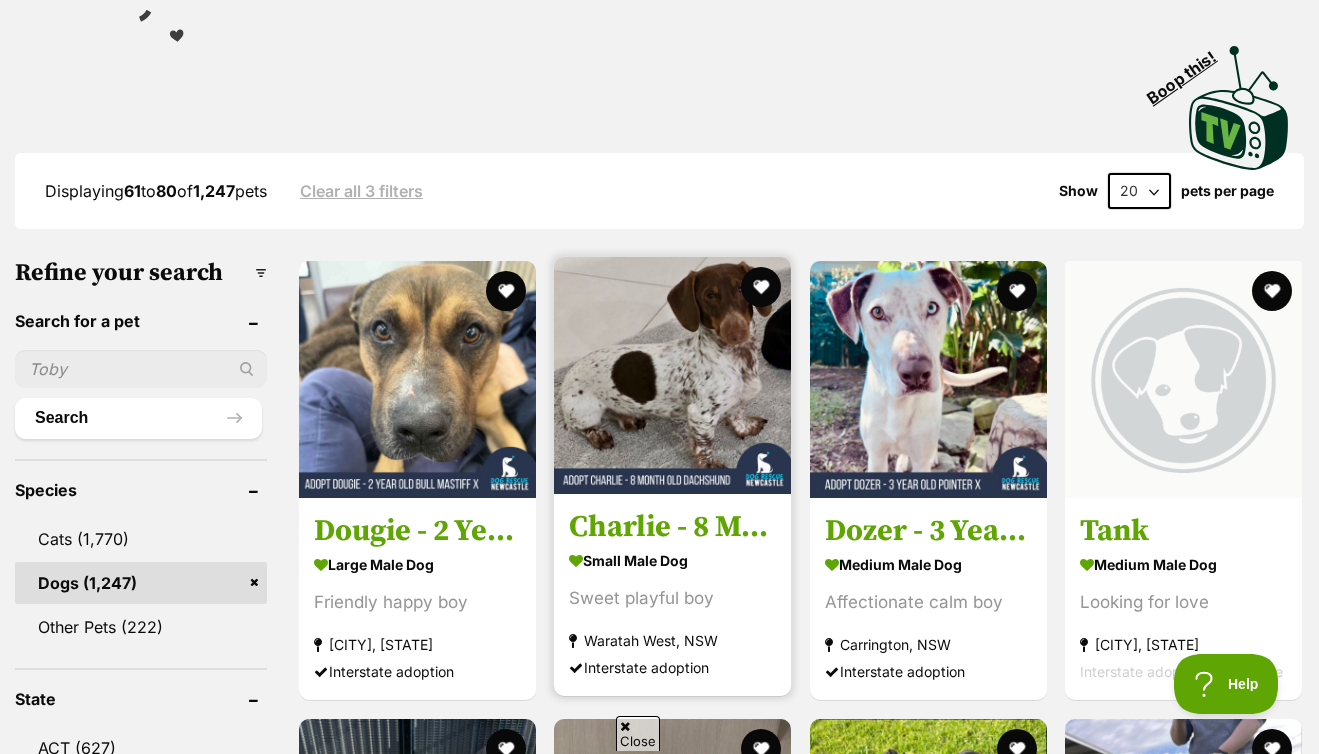 click at bounding box center [672, 375] 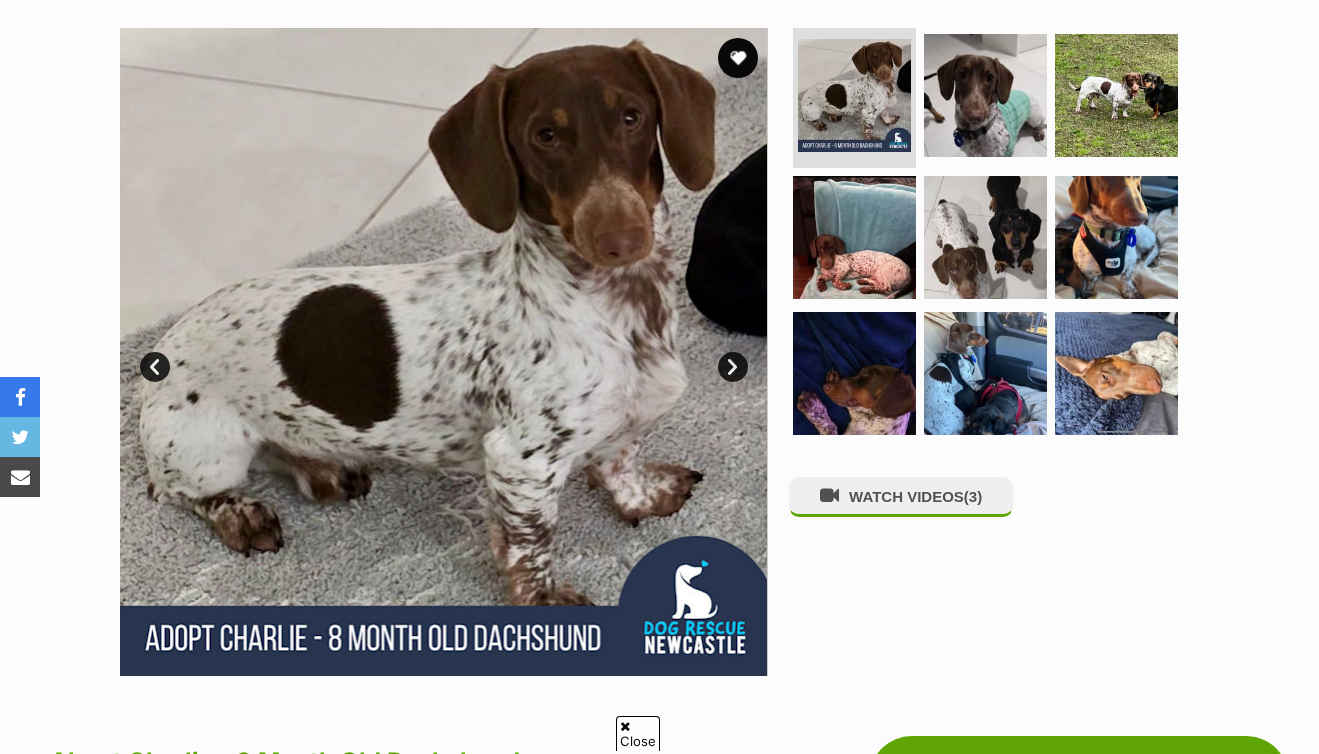 scroll, scrollTop: 391, scrollLeft: 0, axis: vertical 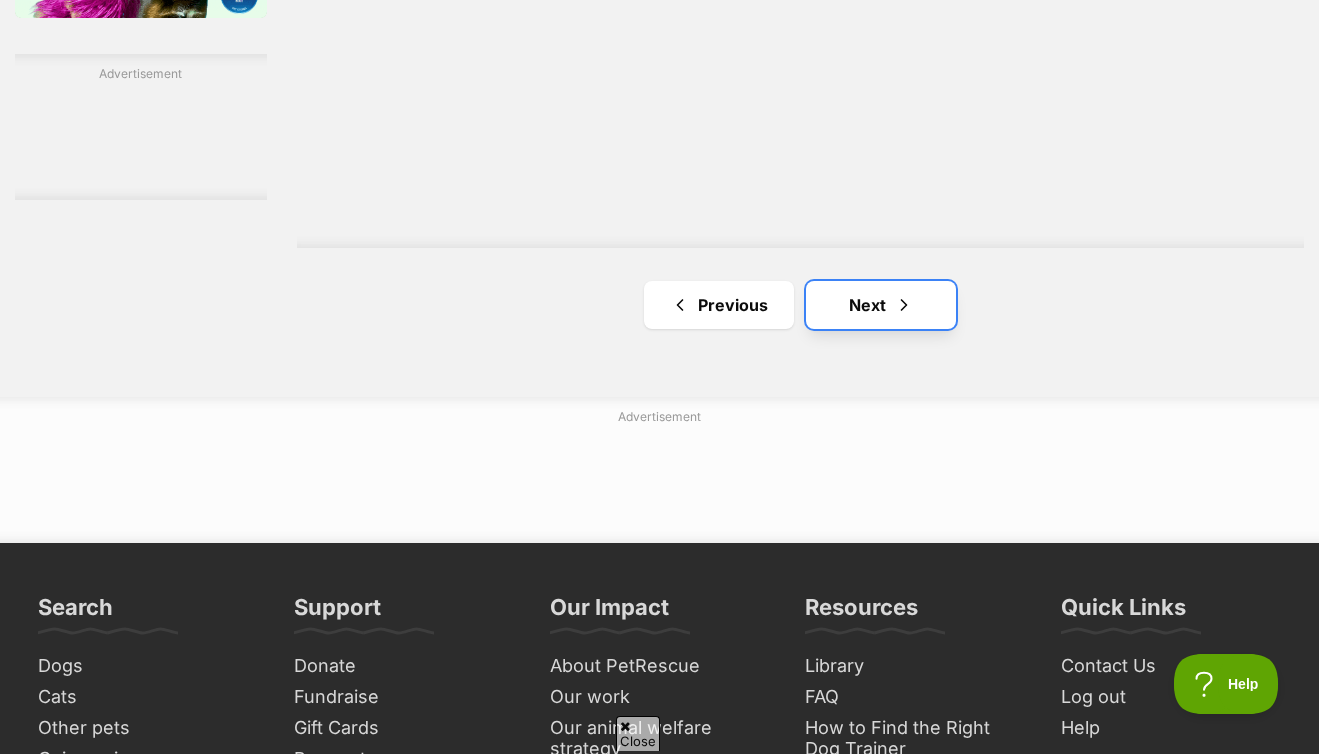 click on "Next" at bounding box center (881, 305) 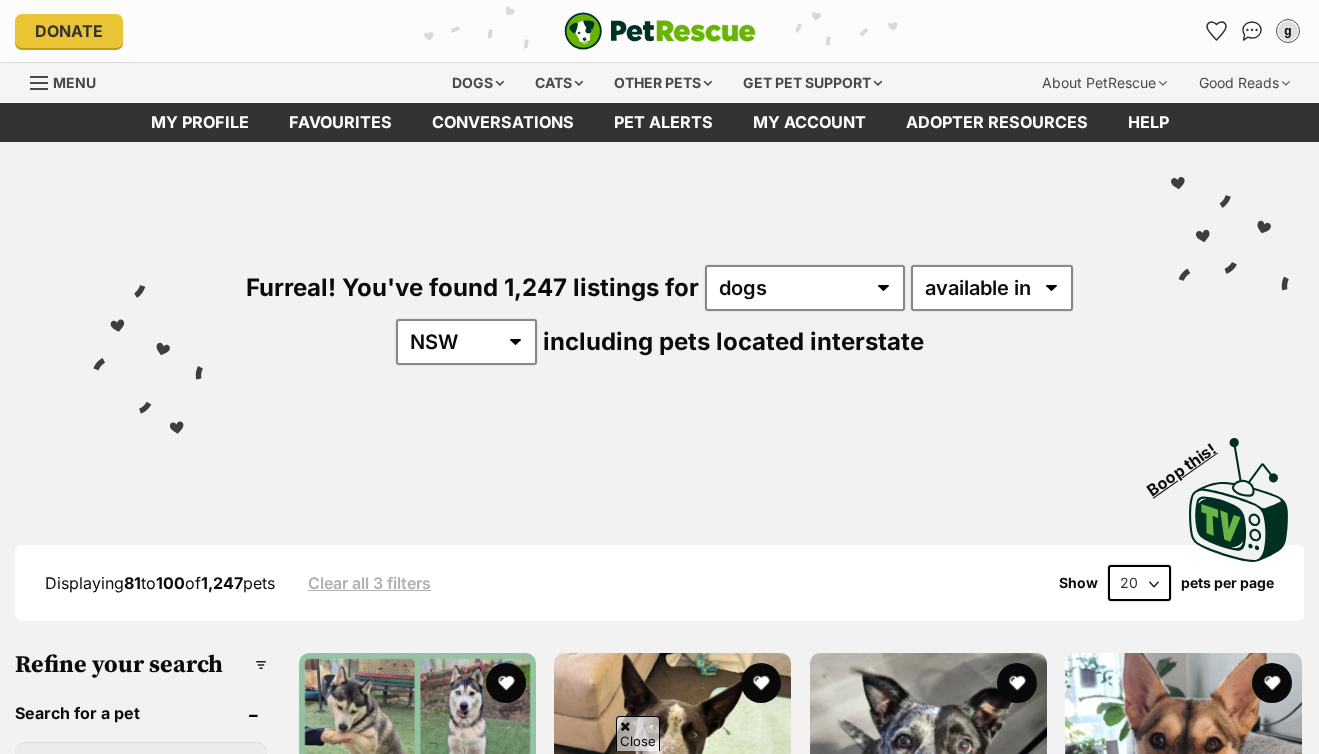 scroll, scrollTop: 426, scrollLeft: 0, axis: vertical 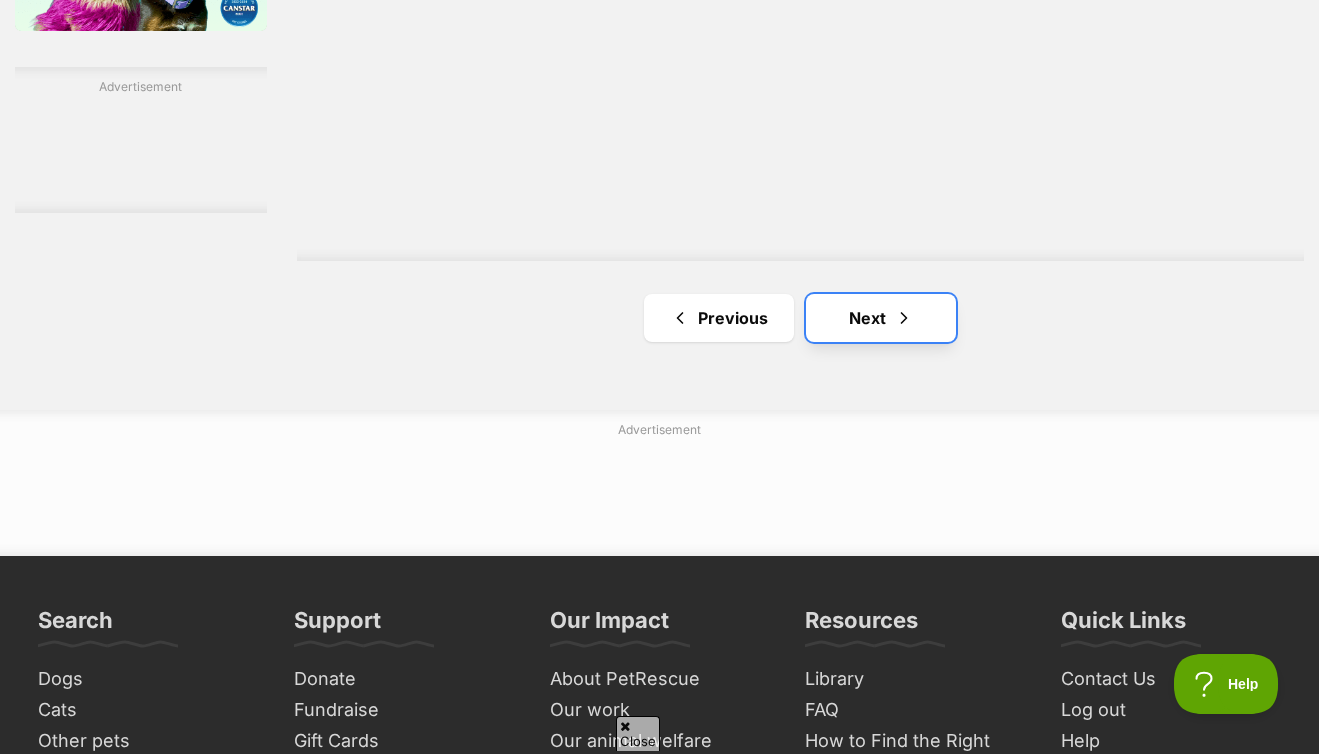 click on "Next" at bounding box center (881, 318) 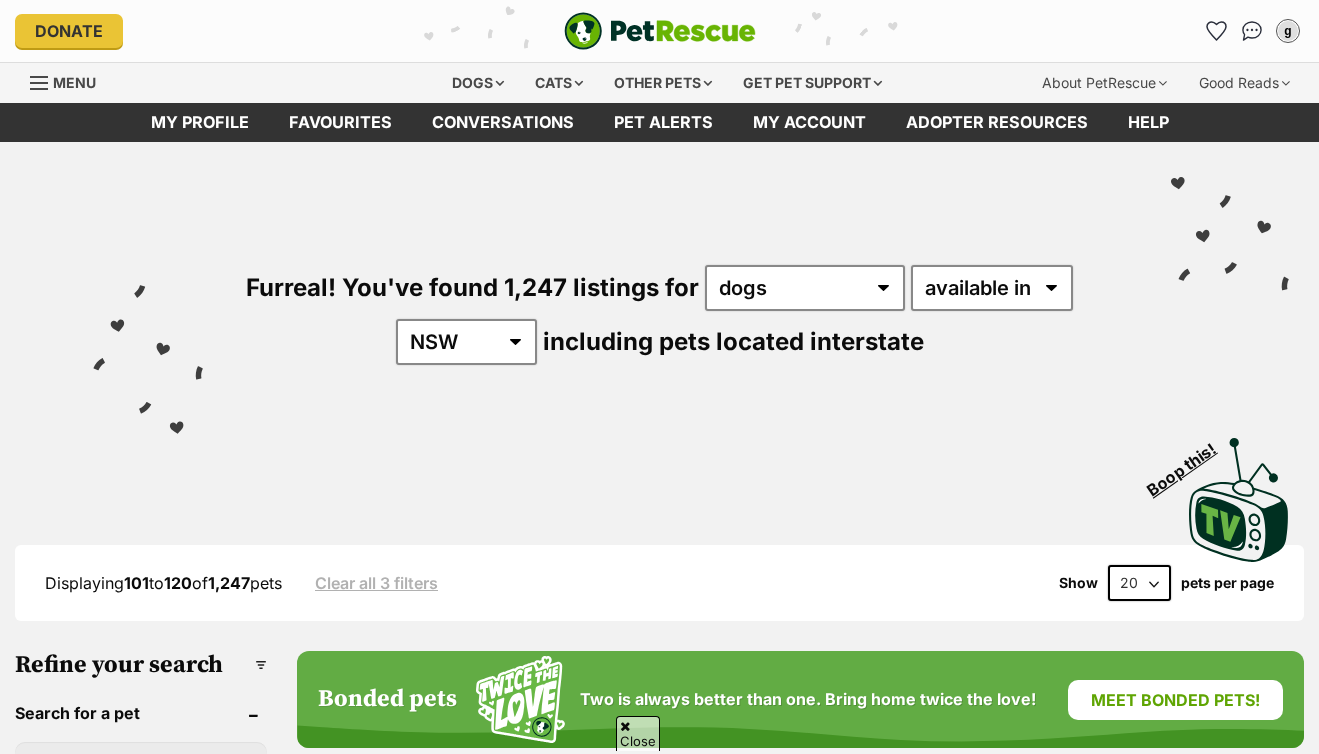 scroll, scrollTop: 339, scrollLeft: 0, axis: vertical 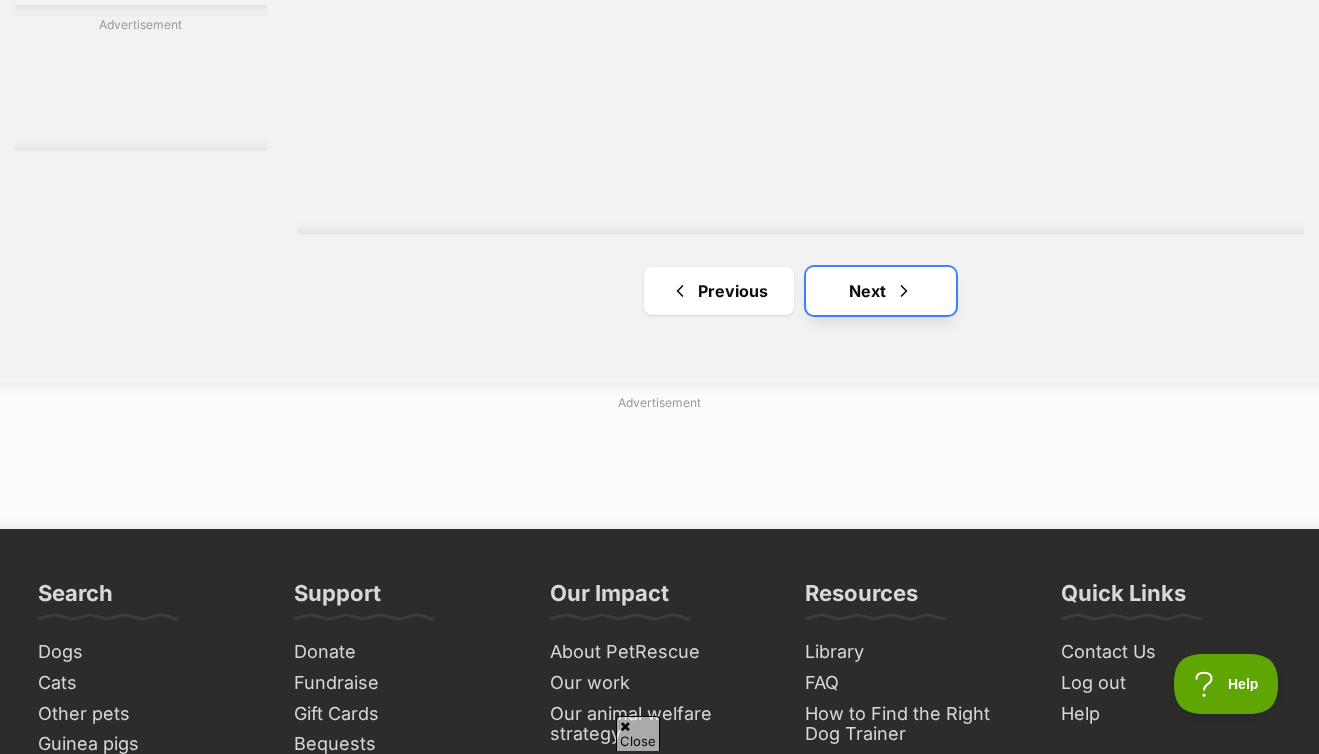 click on "Next" at bounding box center (881, 291) 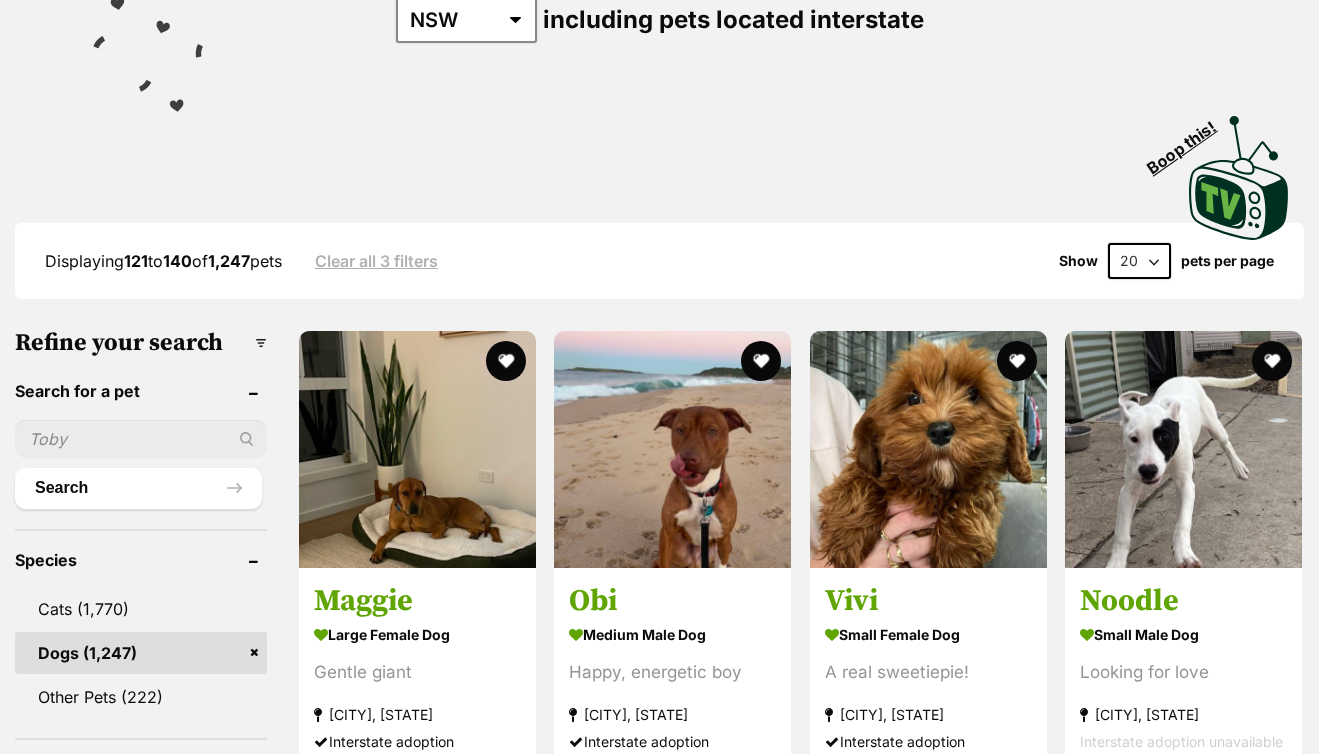 scroll, scrollTop: 392, scrollLeft: 0, axis: vertical 